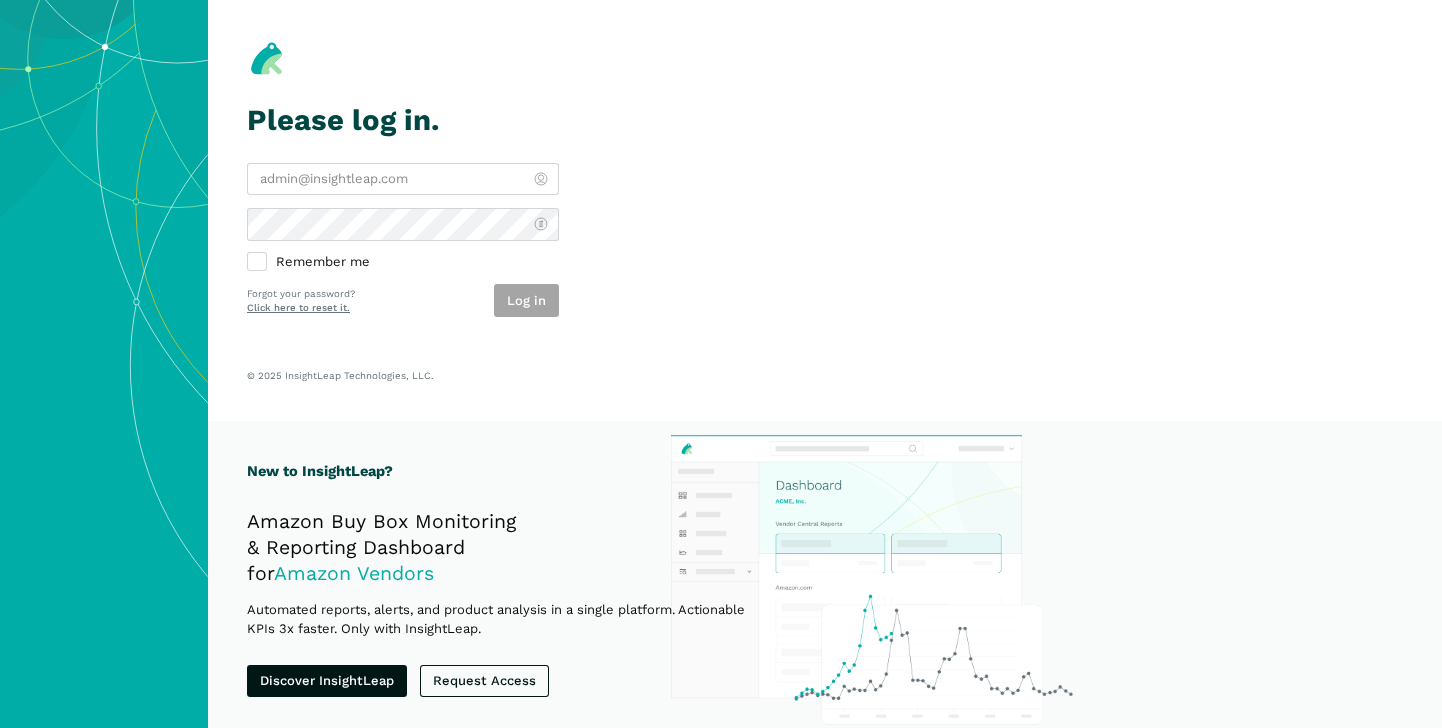 scroll, scrollTop: 0, scrollLeft: 0, axis: both 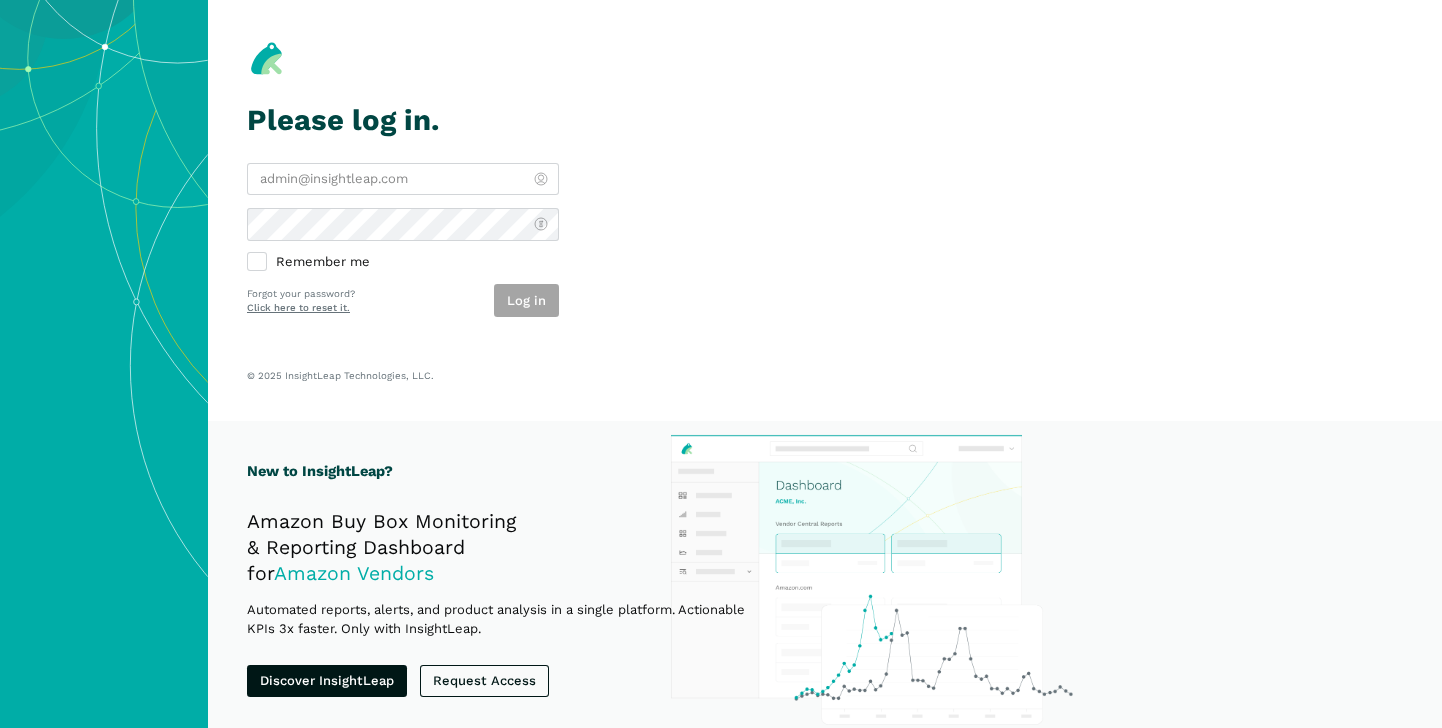 type on "[EMAIL]" 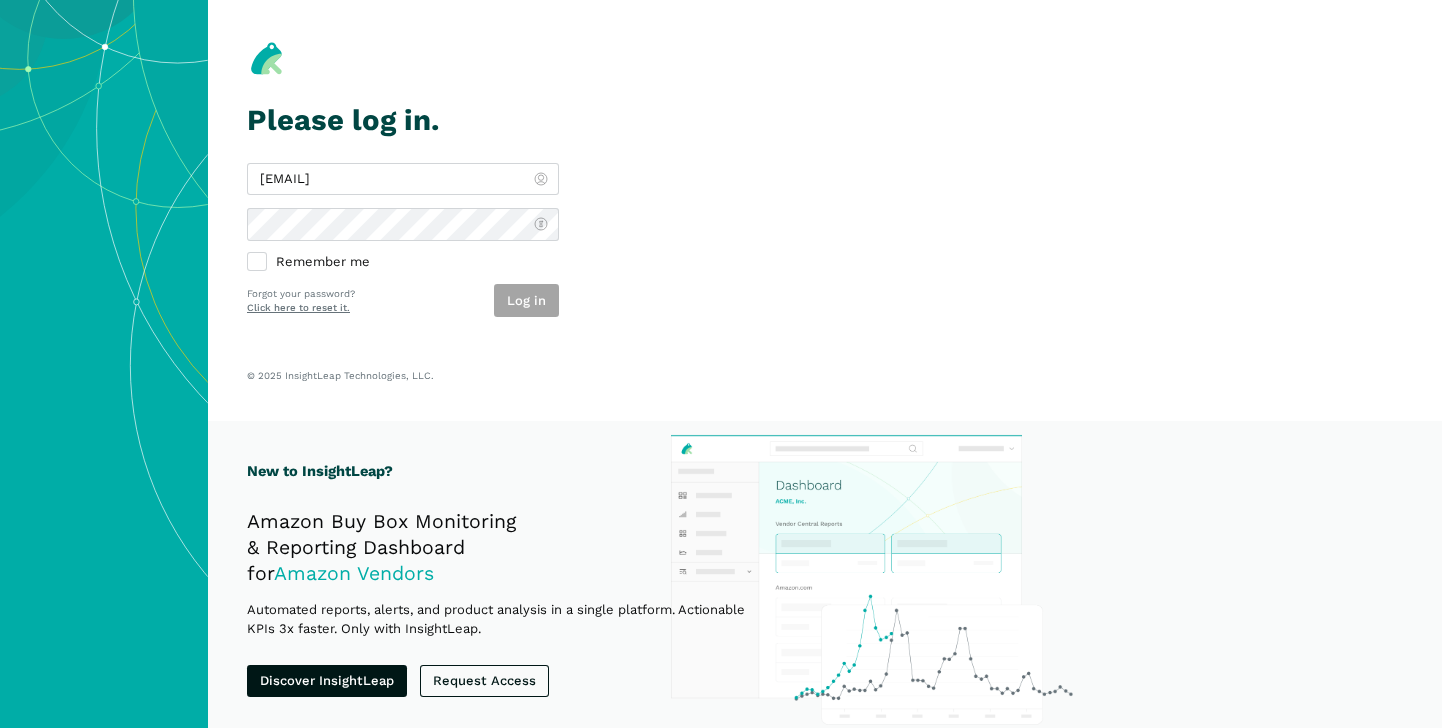 click on "Log in" at bounding box center (526, 300) 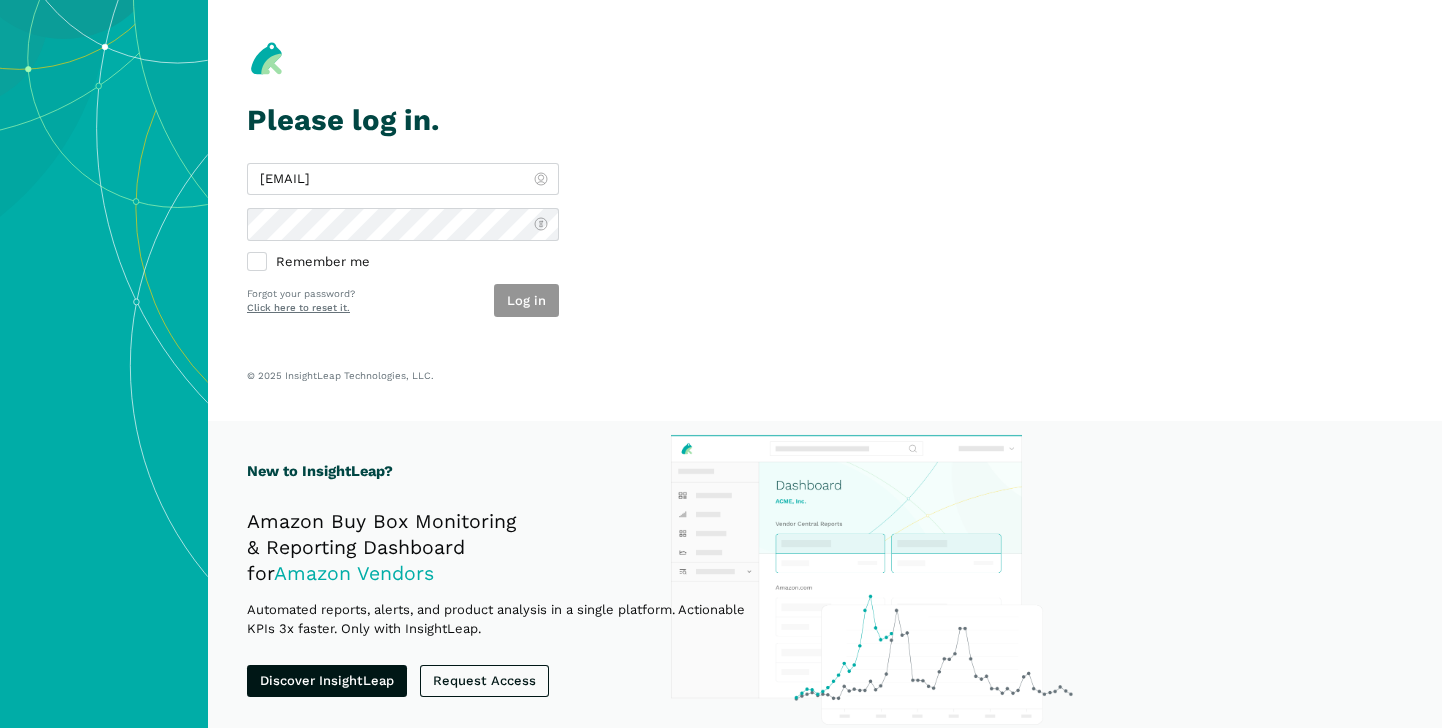 click on "Log in" at bounding box center [526, 300] 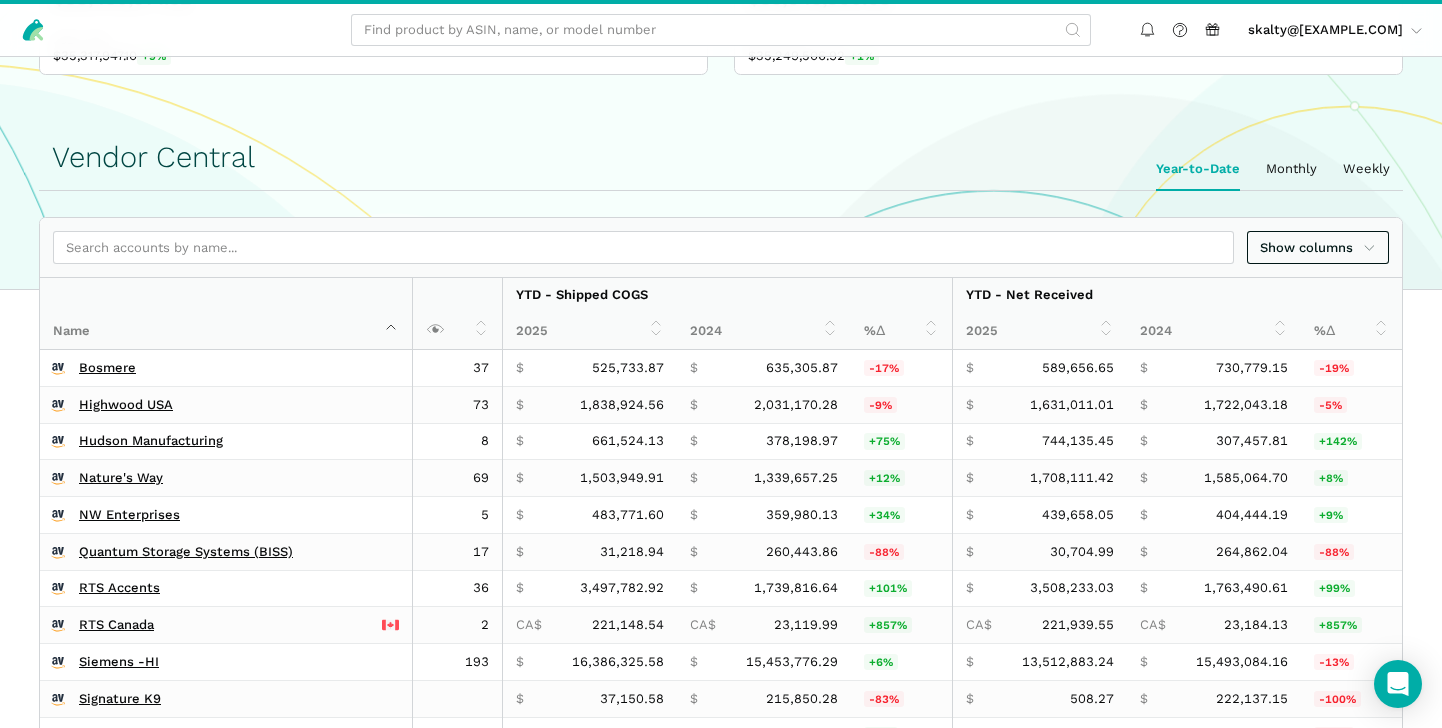 scroll, scrollTop: 355, scrollLeft: 0, axis: vertical 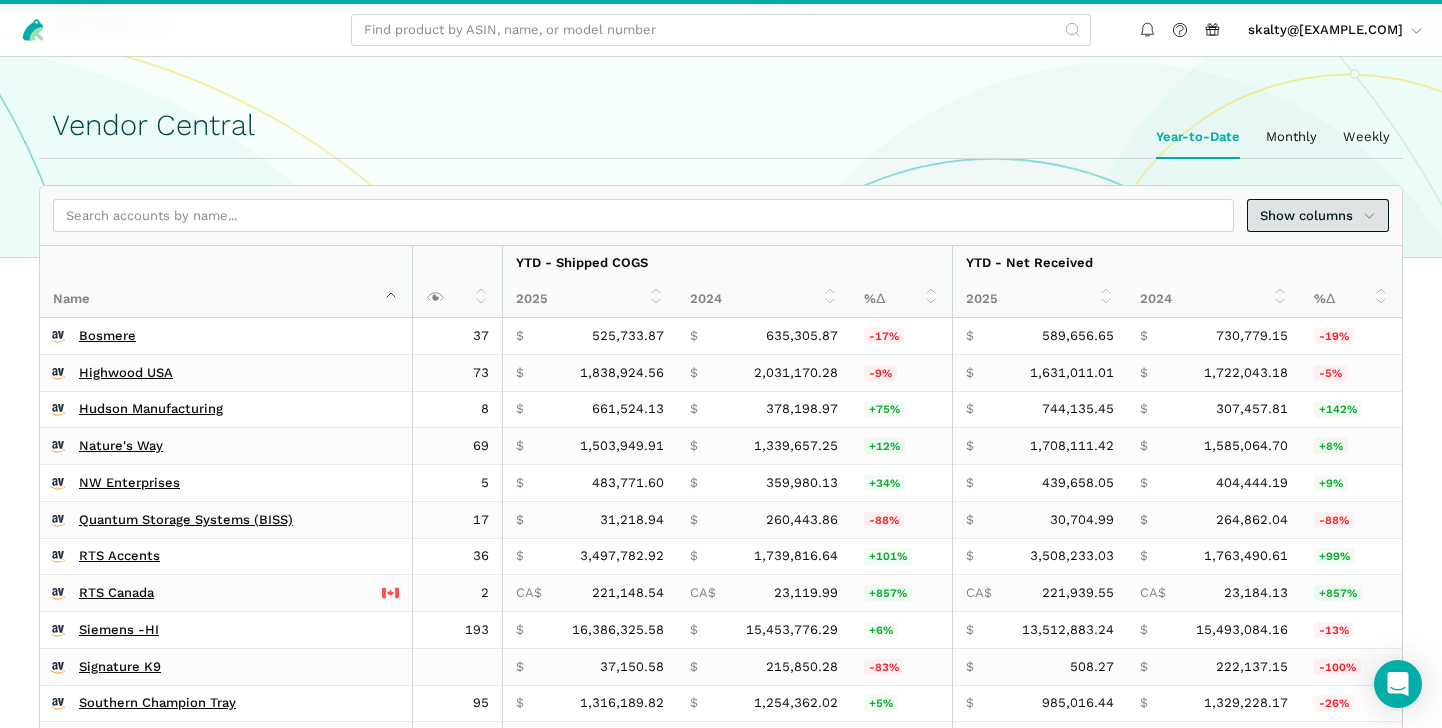 click 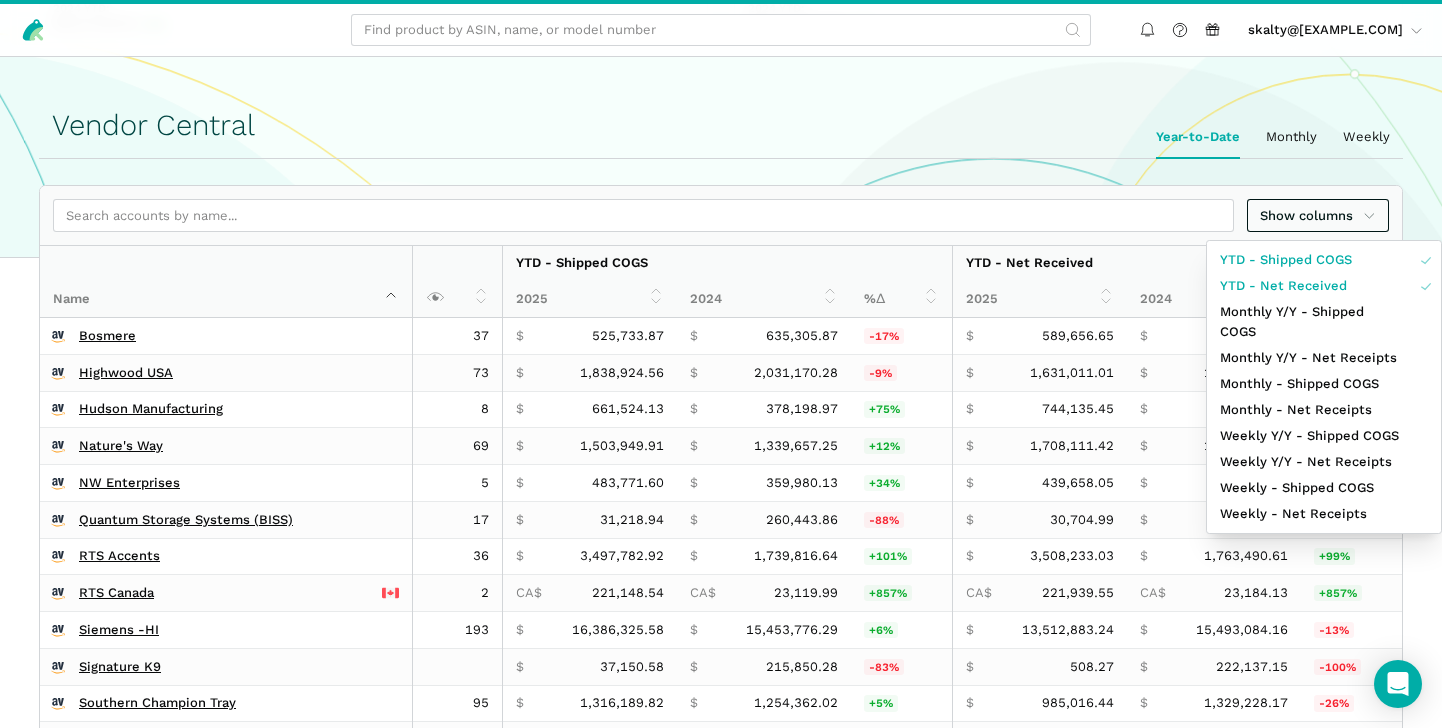 click at bounding box center (721, 364) 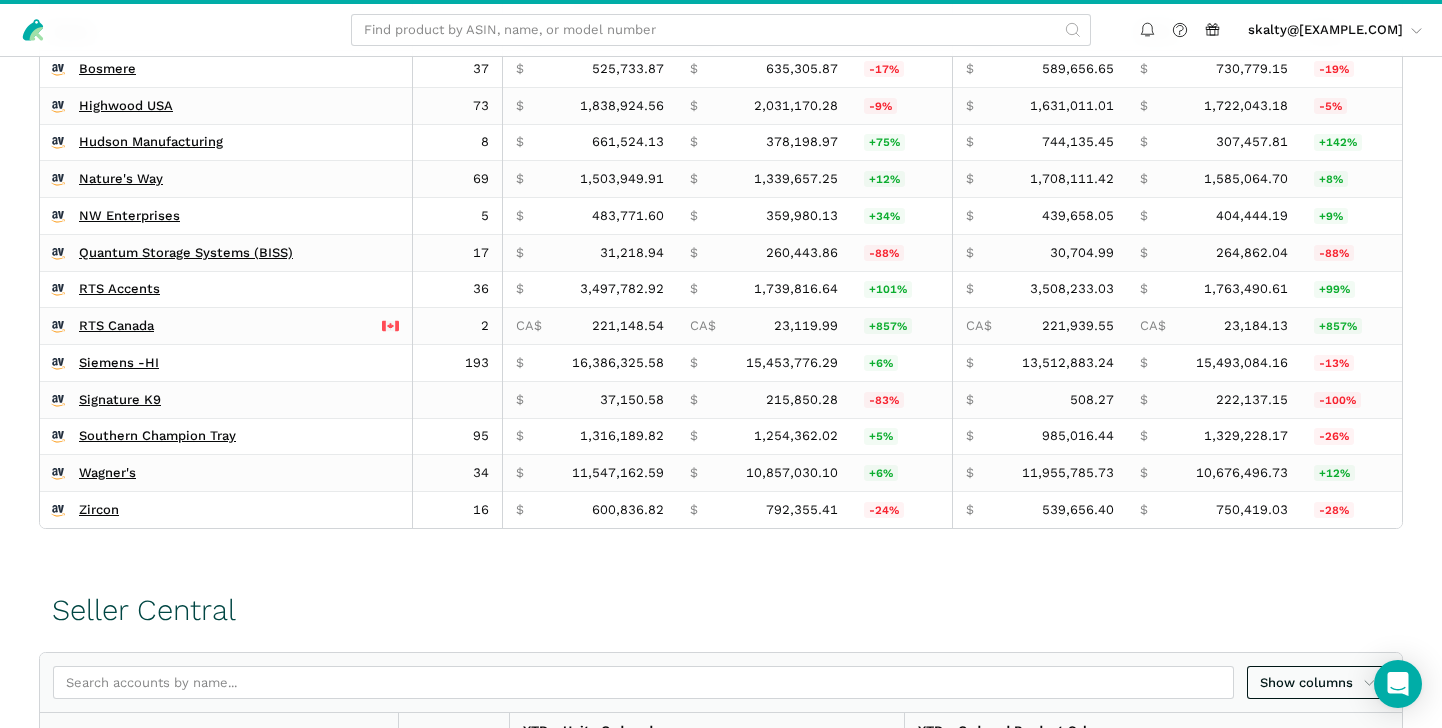 scroll, scrollTop: 812, scrollLeft: 0, axis: vertical 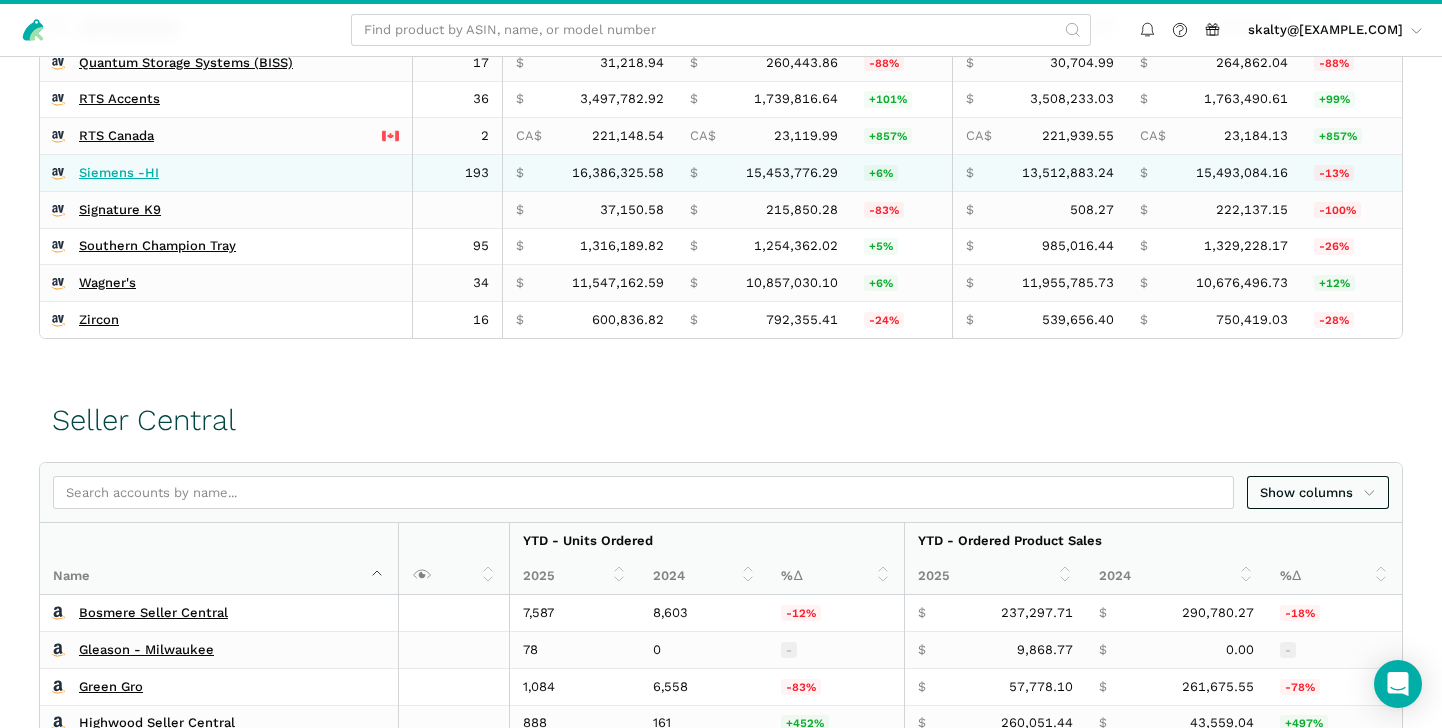 click on "Siemens -HI" at bounding box center [119, 173] 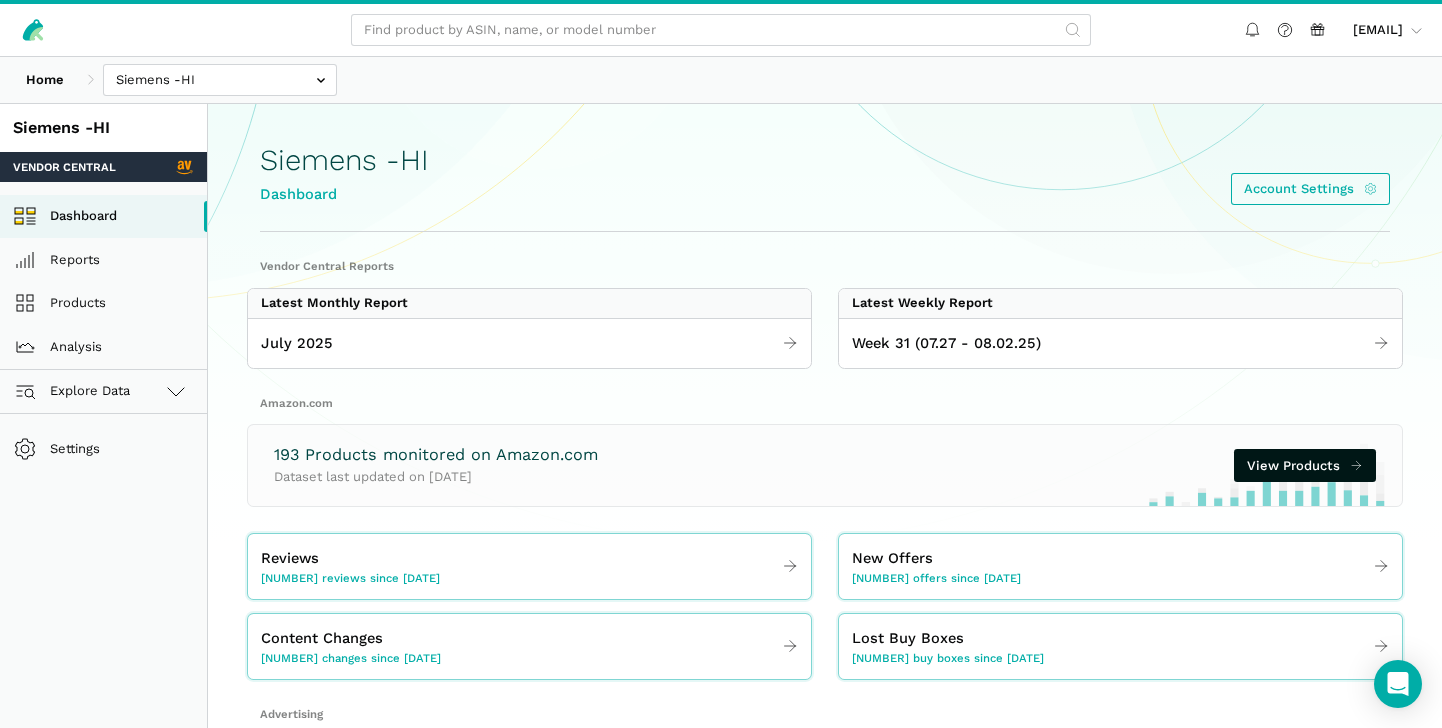 scroll, scrollTop: 0, scrollLeft: 0, axis: both 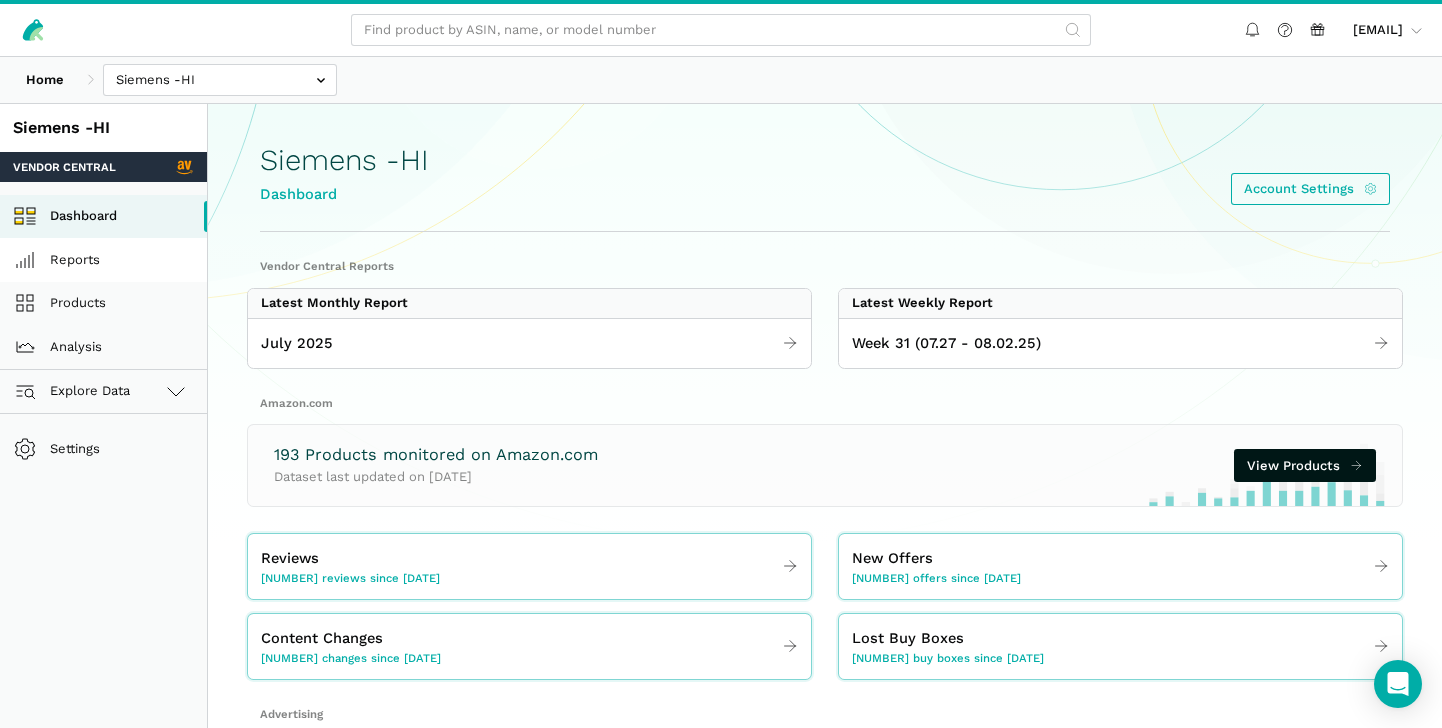 click on "Reports" at bounding box center [103, 260] 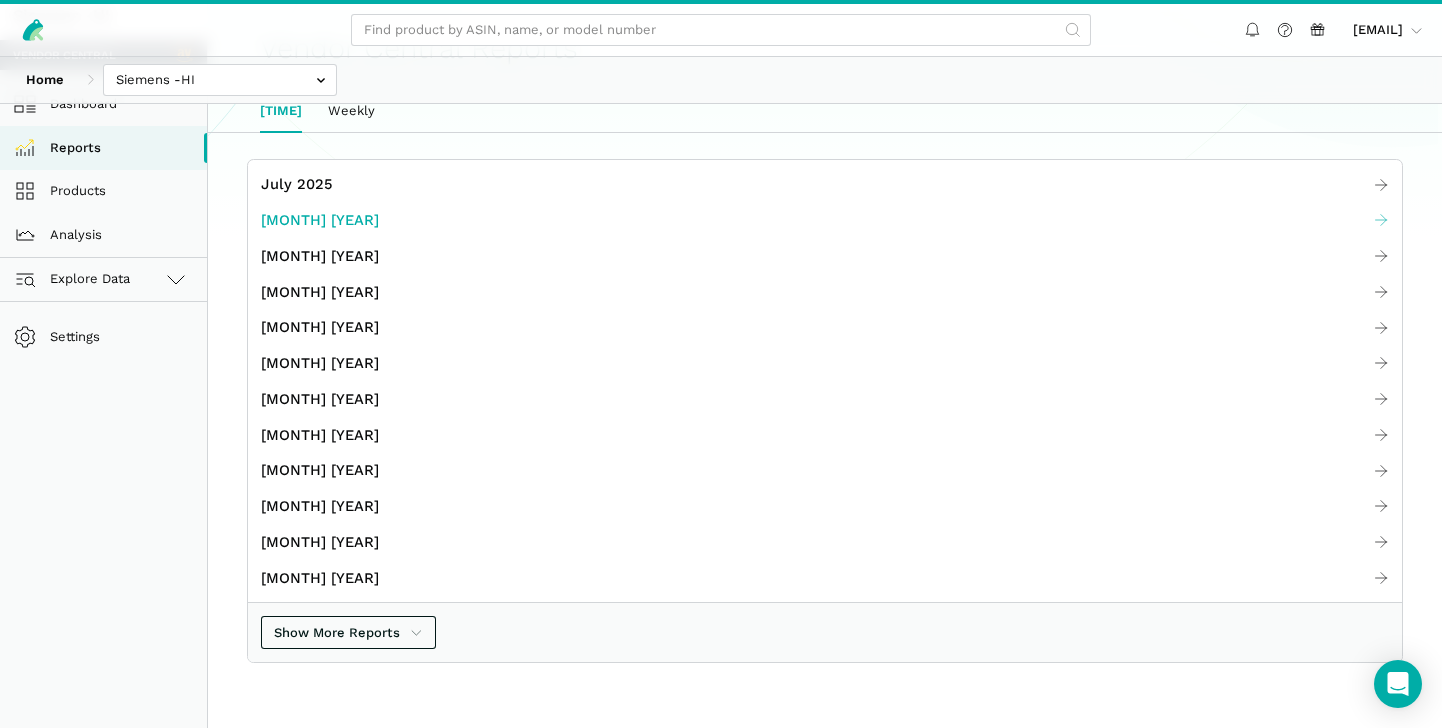 scroll, scrollTop: 125, scrollLeft: 0, axis: vertical 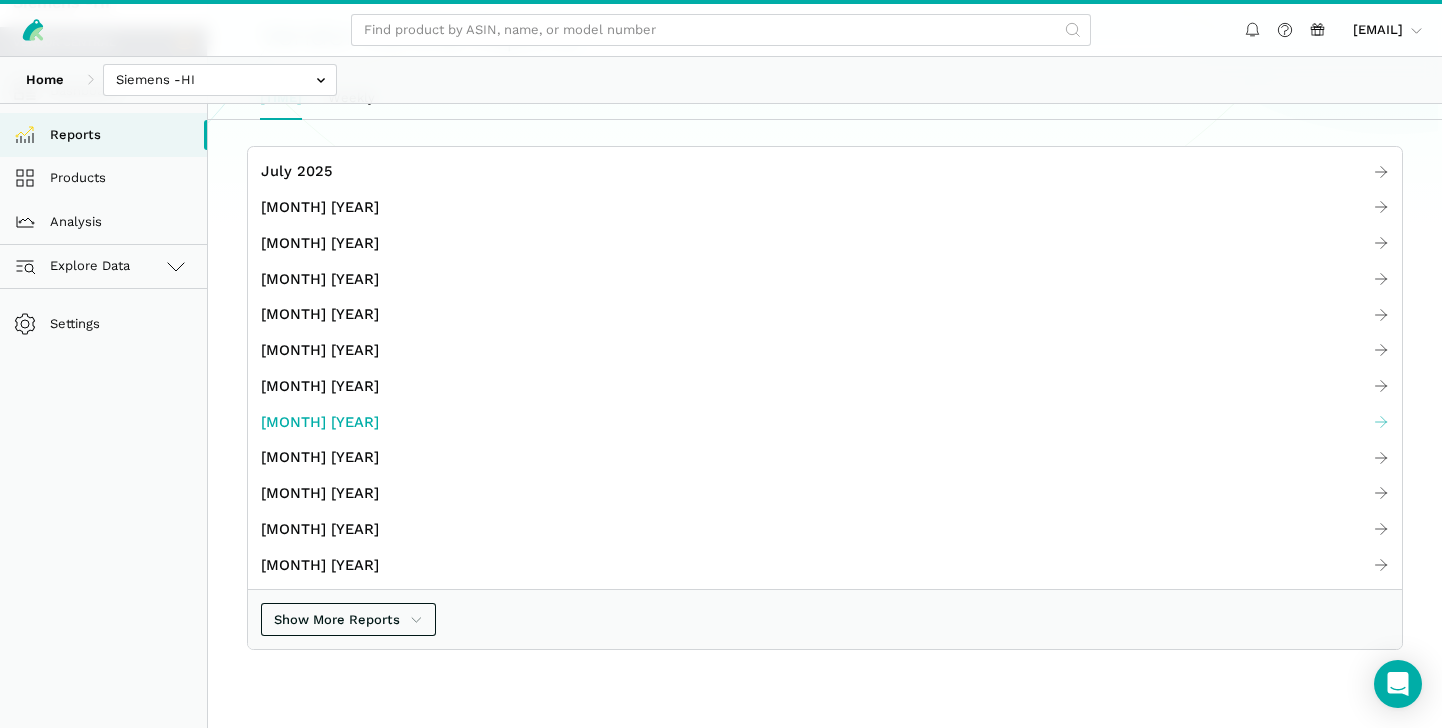 click on "December 2024" at bounding box center (320, 422) 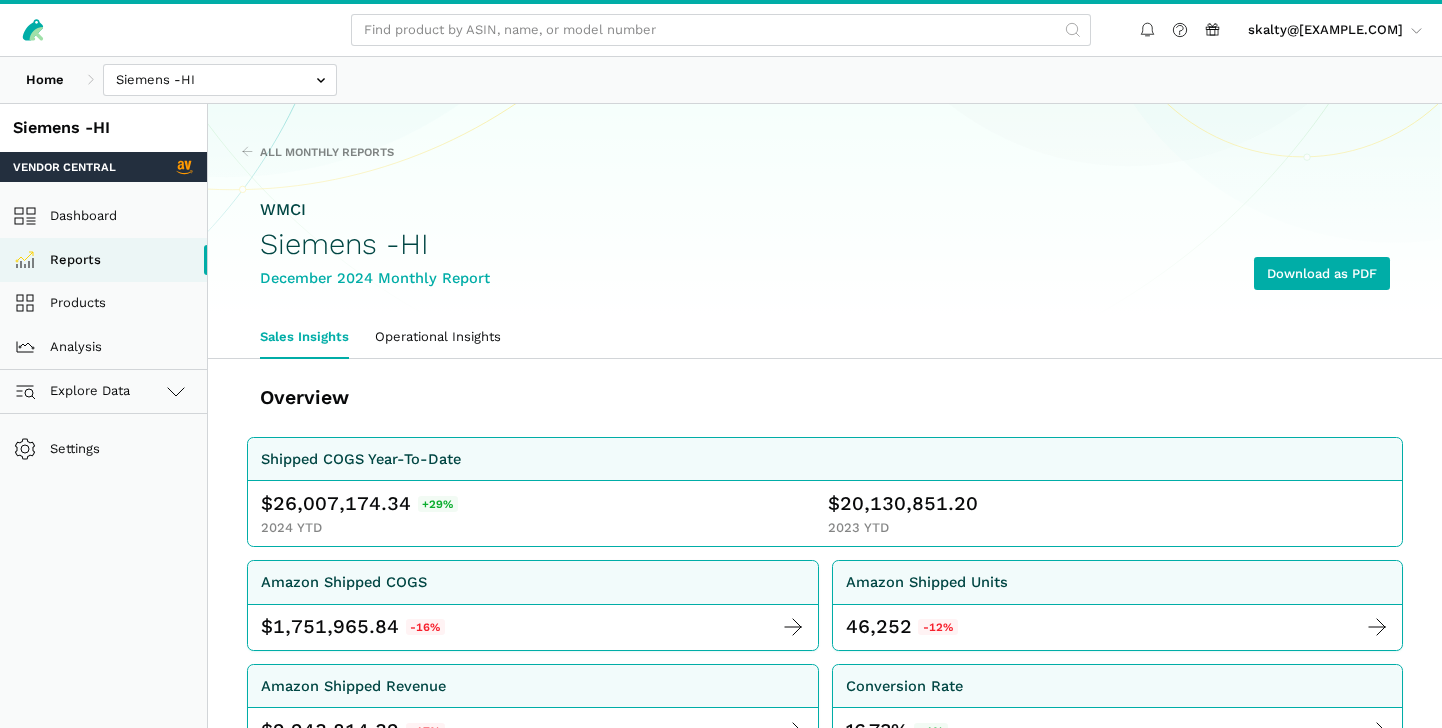 scroll, scrollTop: 0, scrollLeft: 0, axis: both 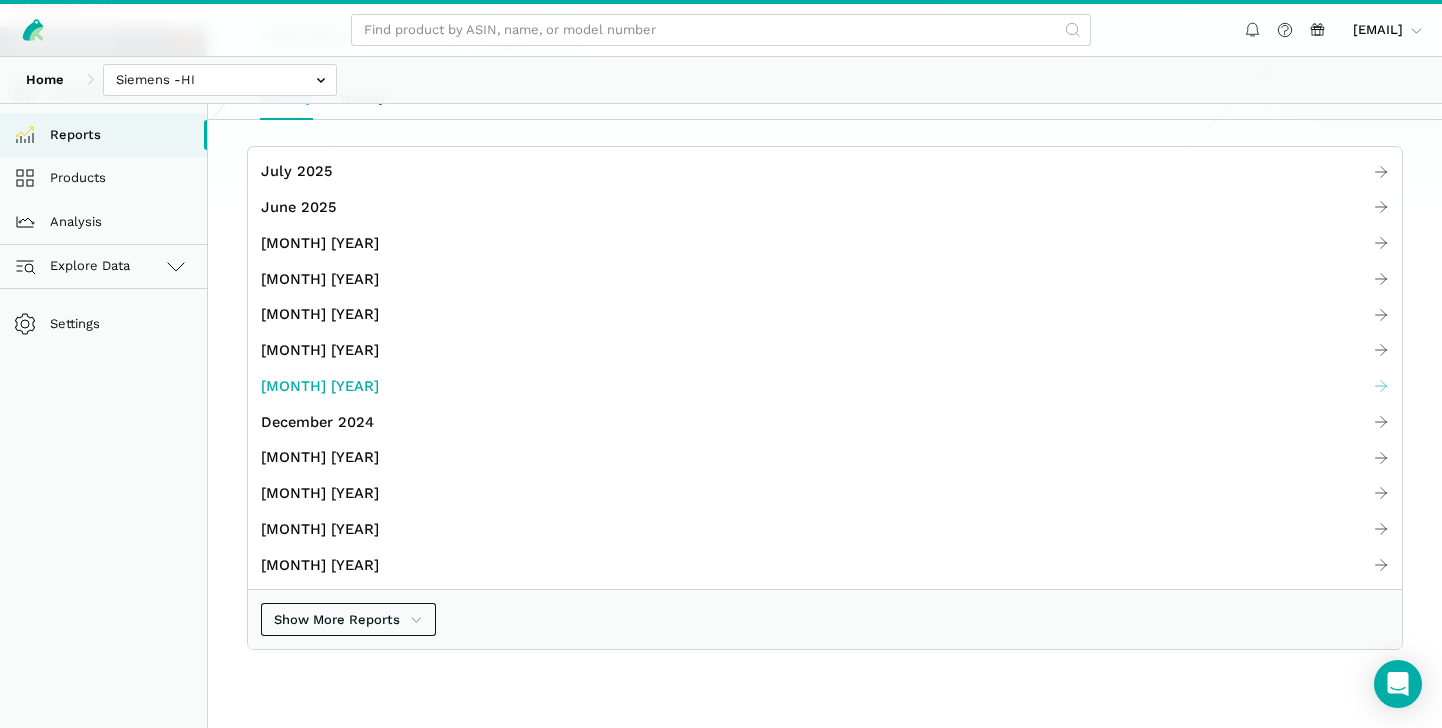 click on "January 2025" at bounding box center [320, 386] 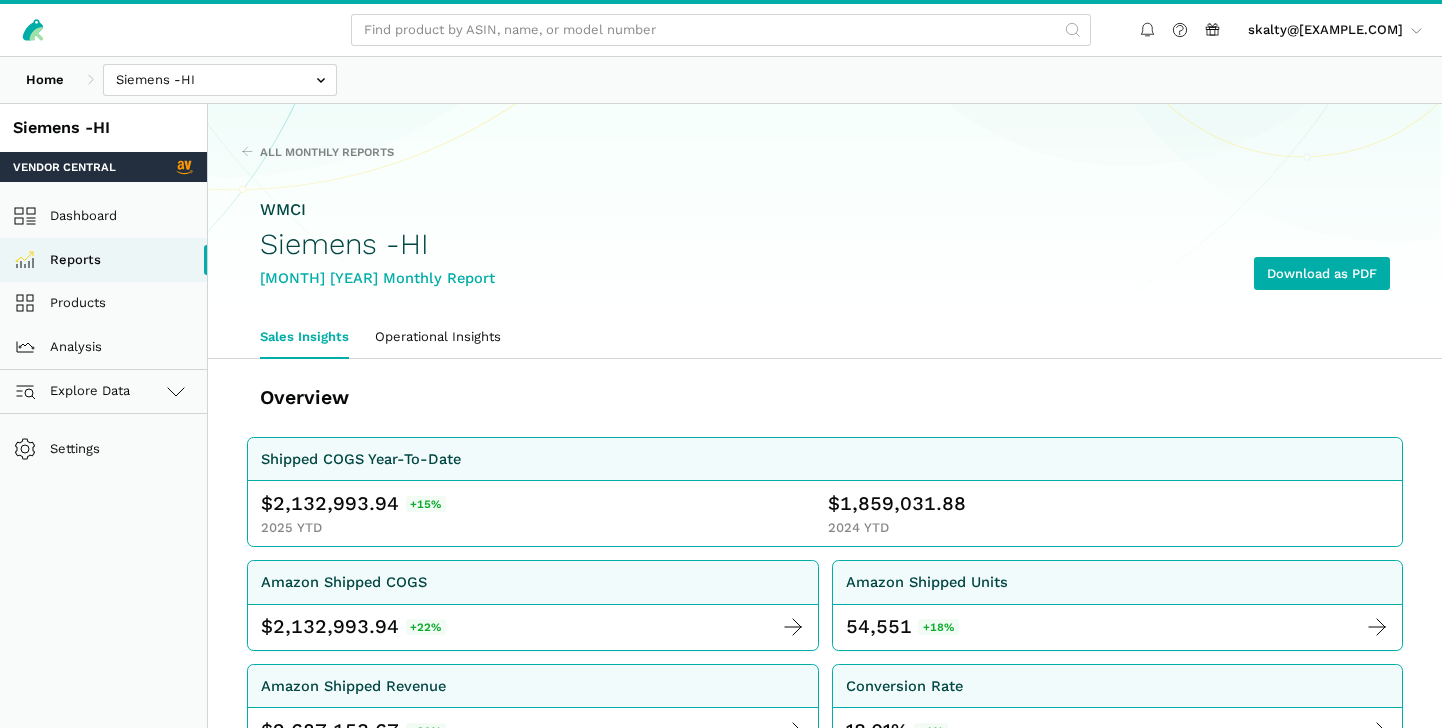 scroll, scrollTop: 0, scrollLeft: 0, axis: both 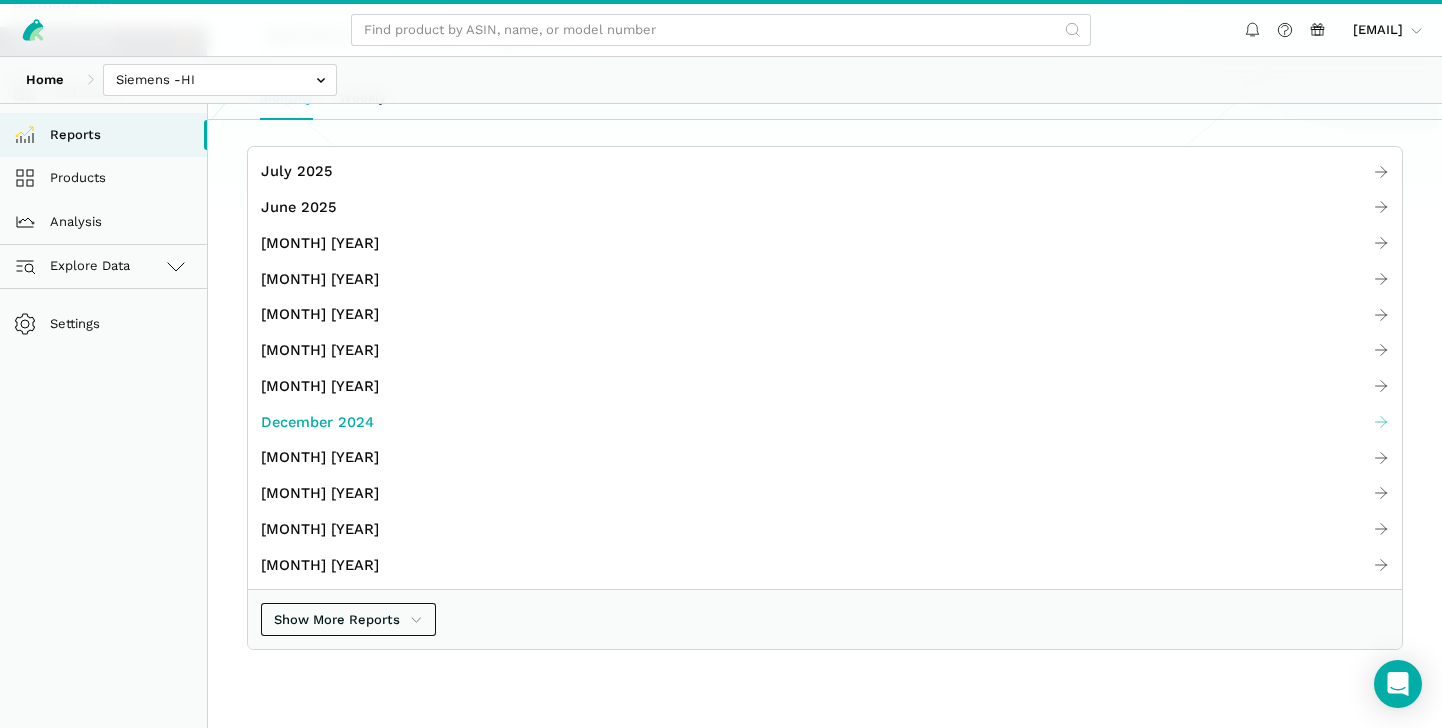 click on "December 2024" at bounding box center [317, 422] 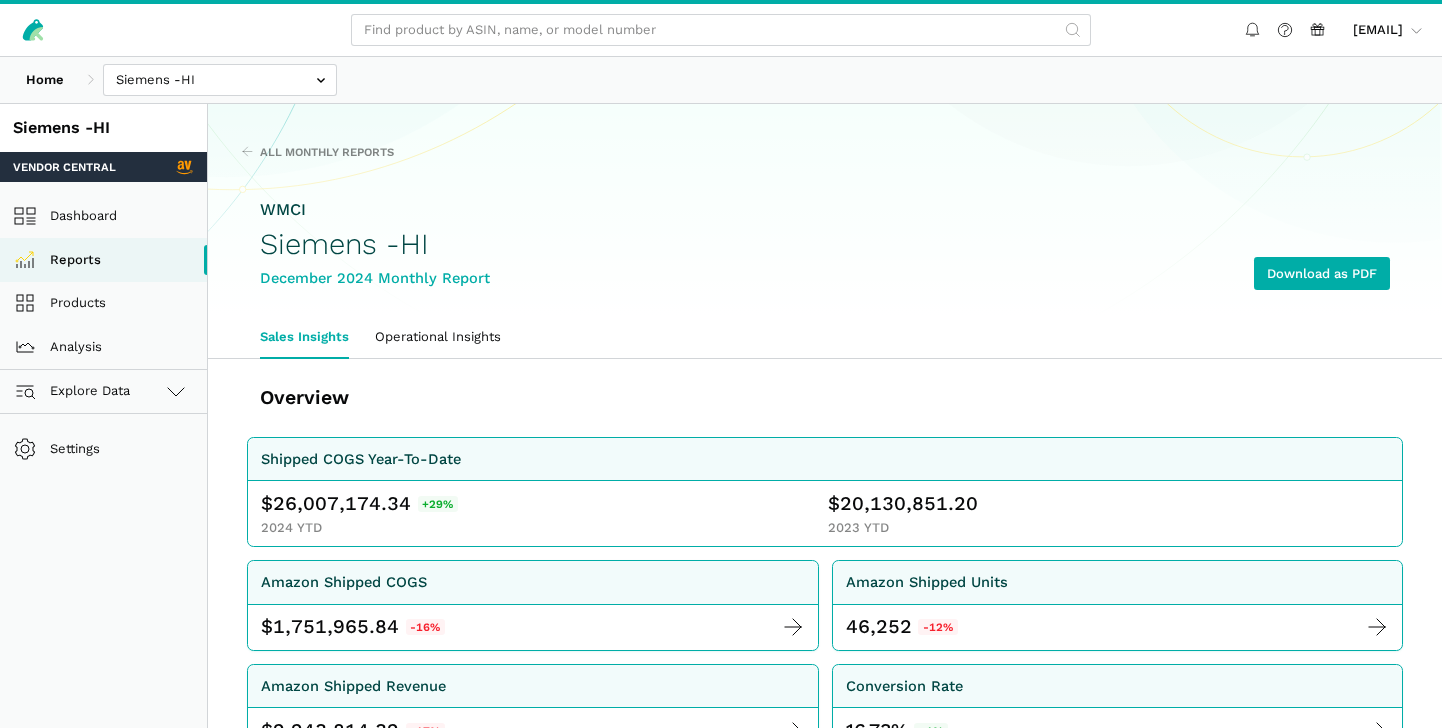scroll, scrollTop: 0, scrollLeft: 0, axis: both 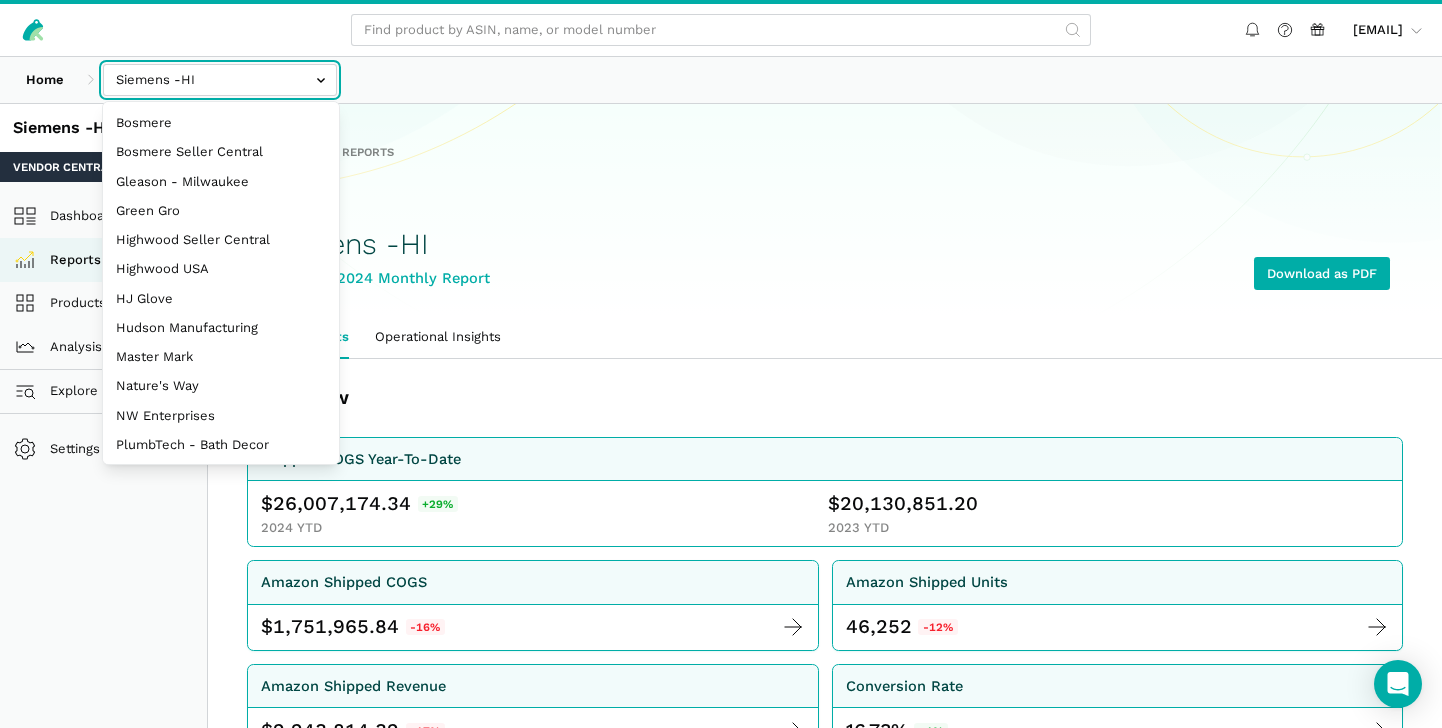 click at bounding box center (220, 80) 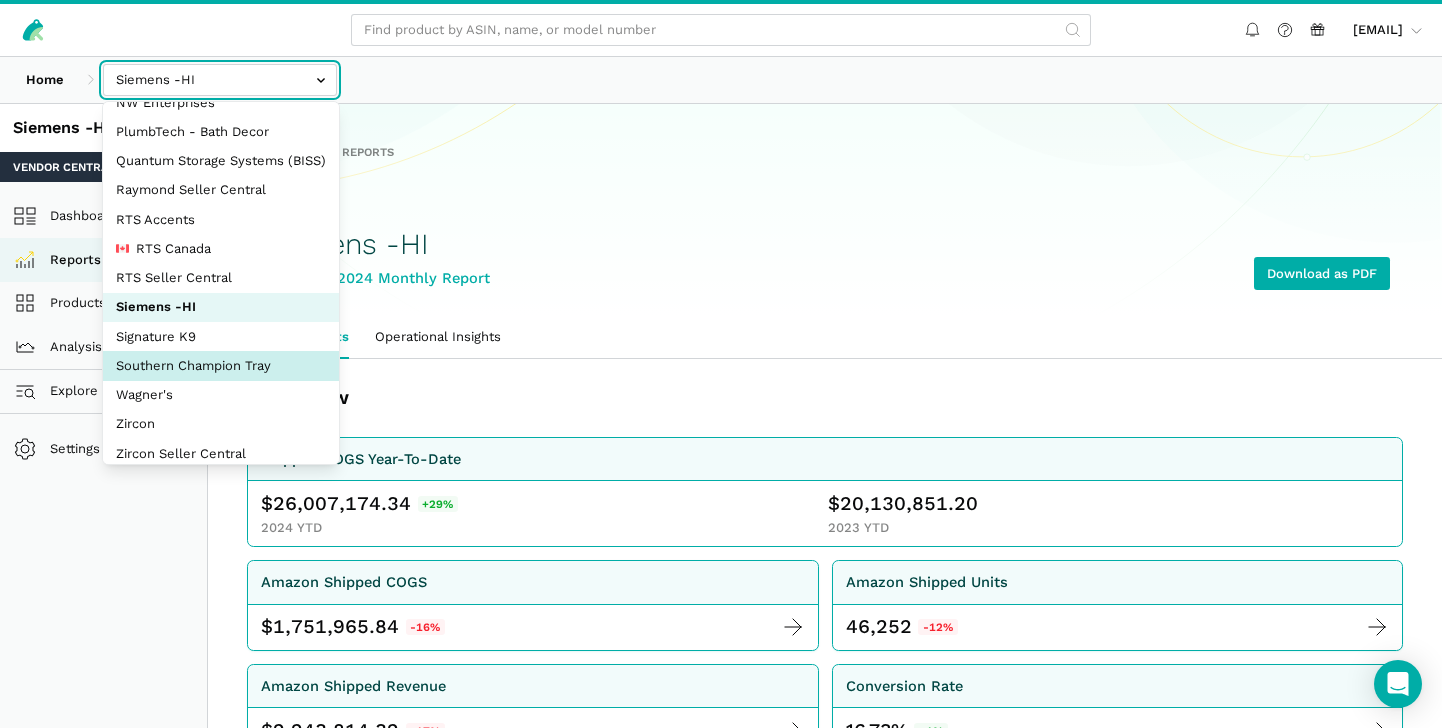 scroll, scrollTop: 313, scrollLeft: 0, axis: vertical 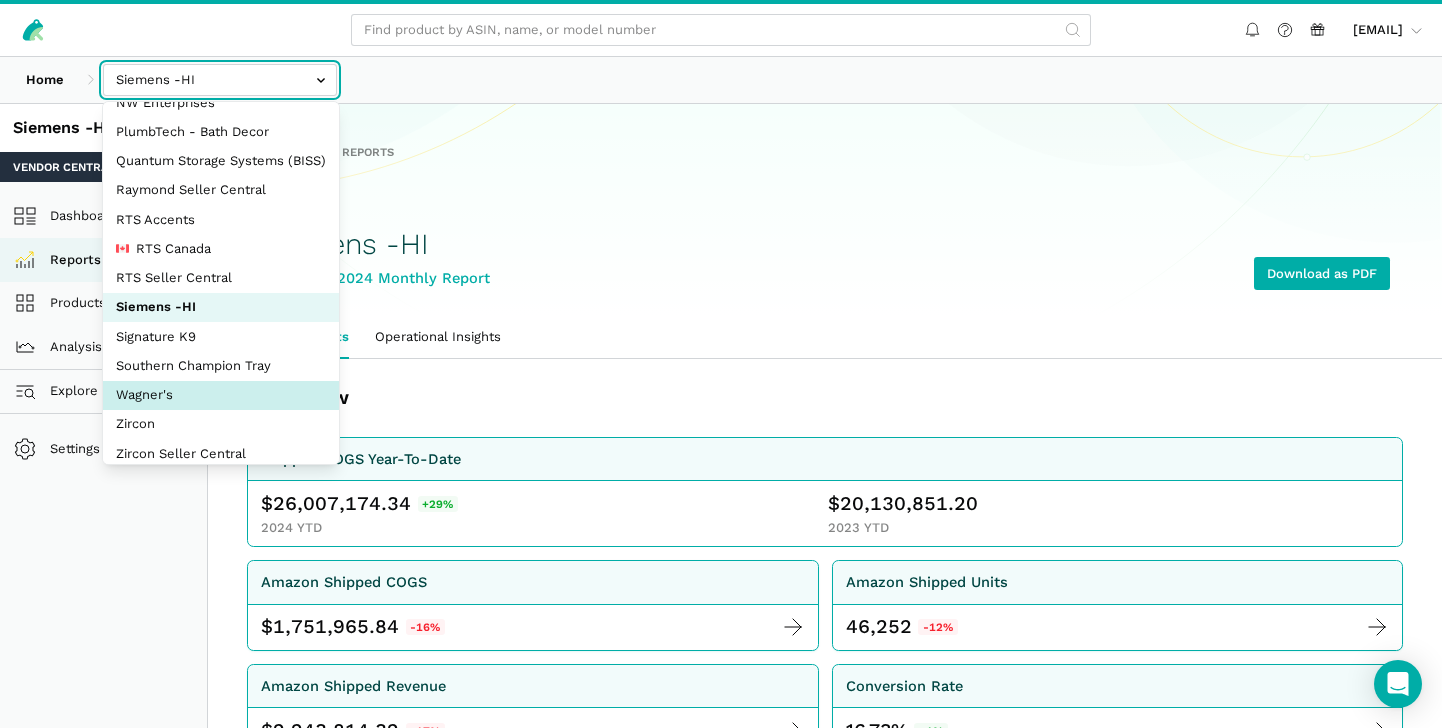 select on "5moWWUoXWPPauPLKpEqKhGJ3" 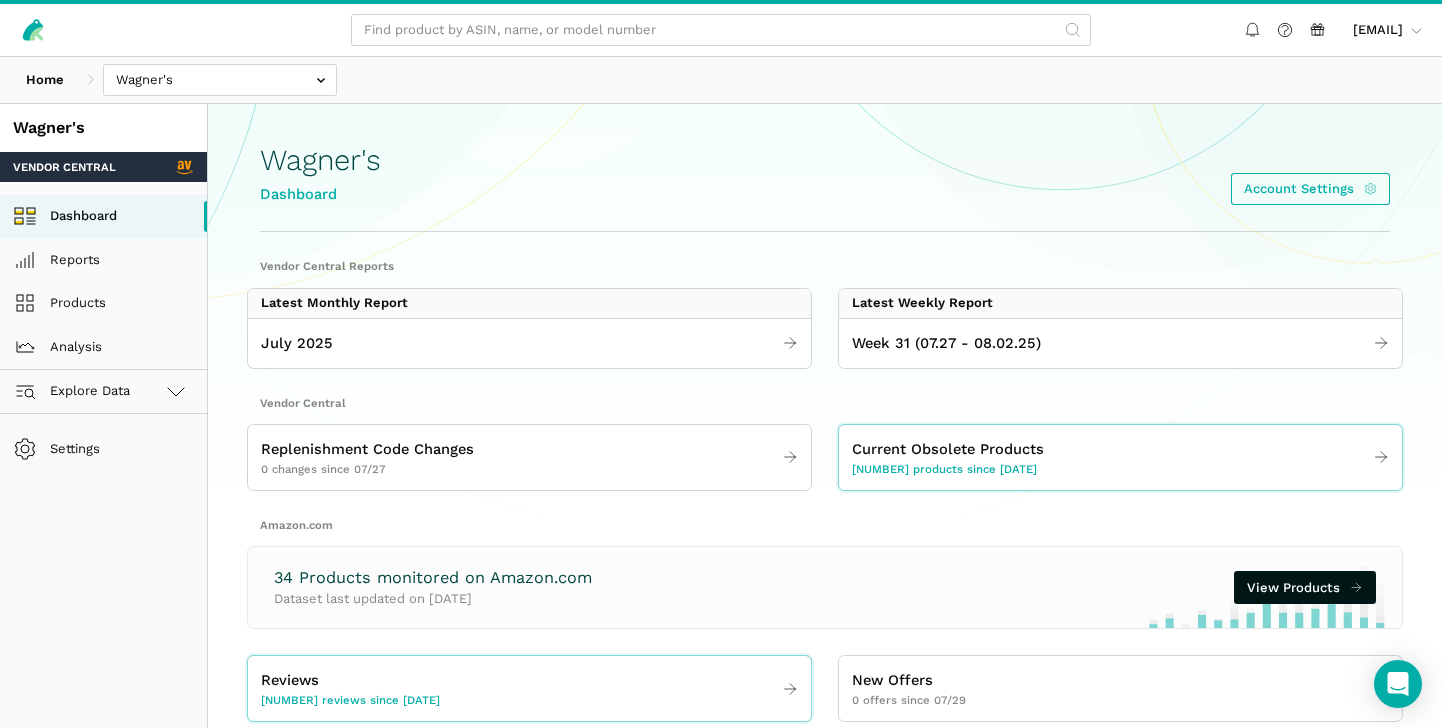 scroll, scrollTop: 0, scrollLeft: 0, axis: both 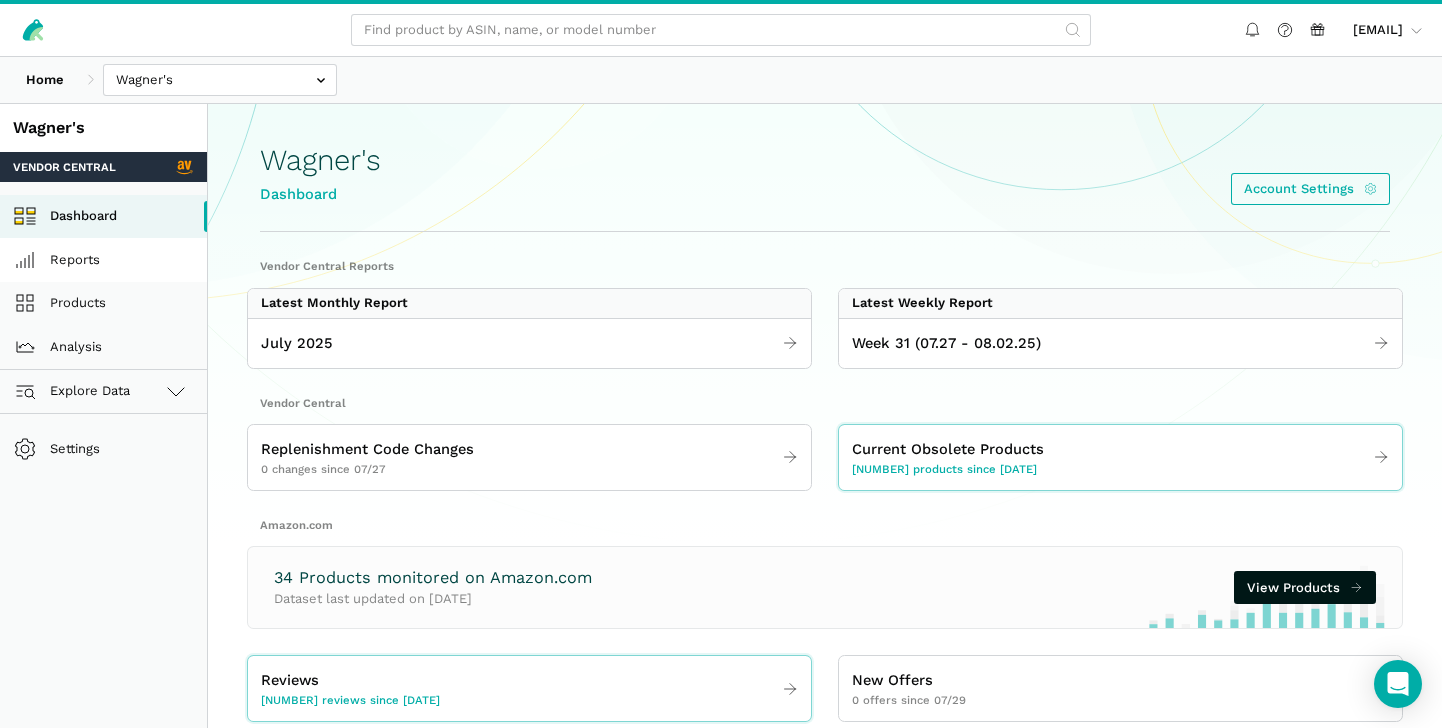 click on "Reports" at bounding box center (103, 260) 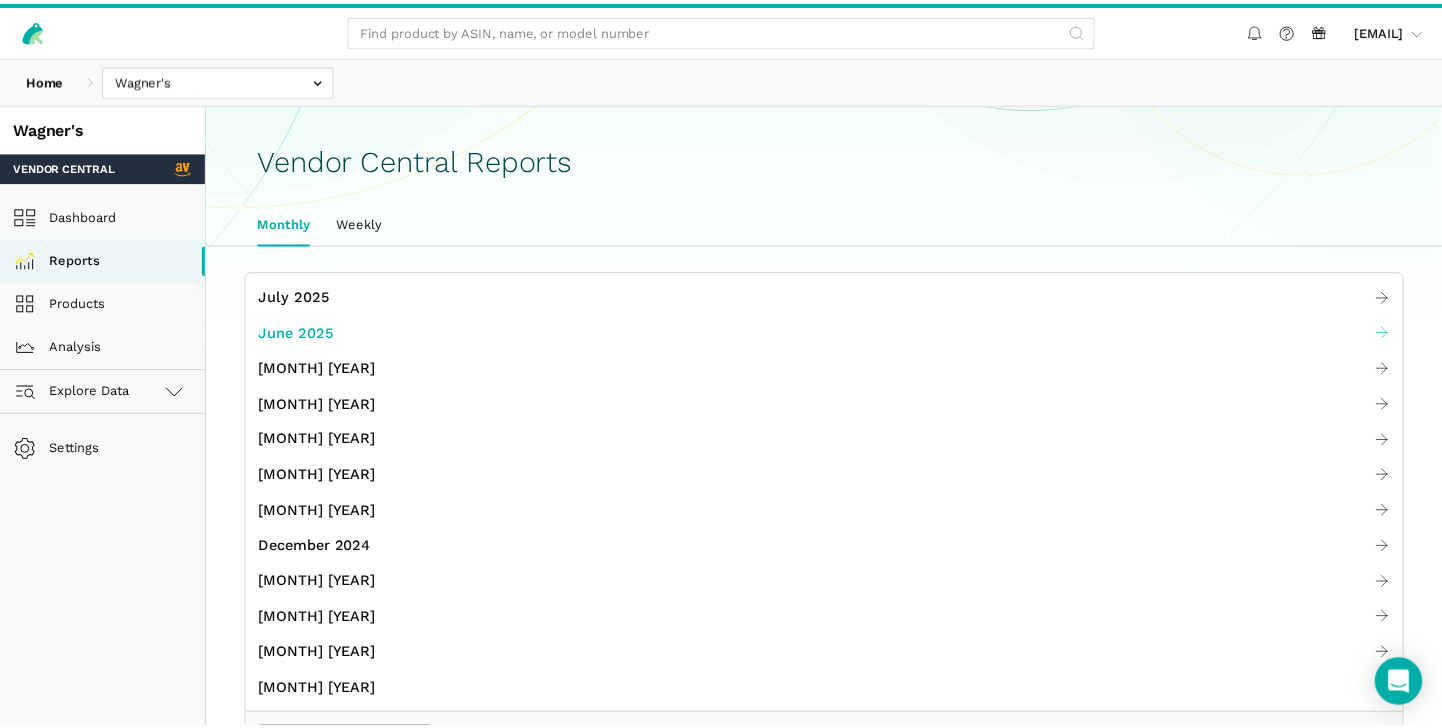 scroll, scrollTop: 0, scrollLeft: 0, axis: both 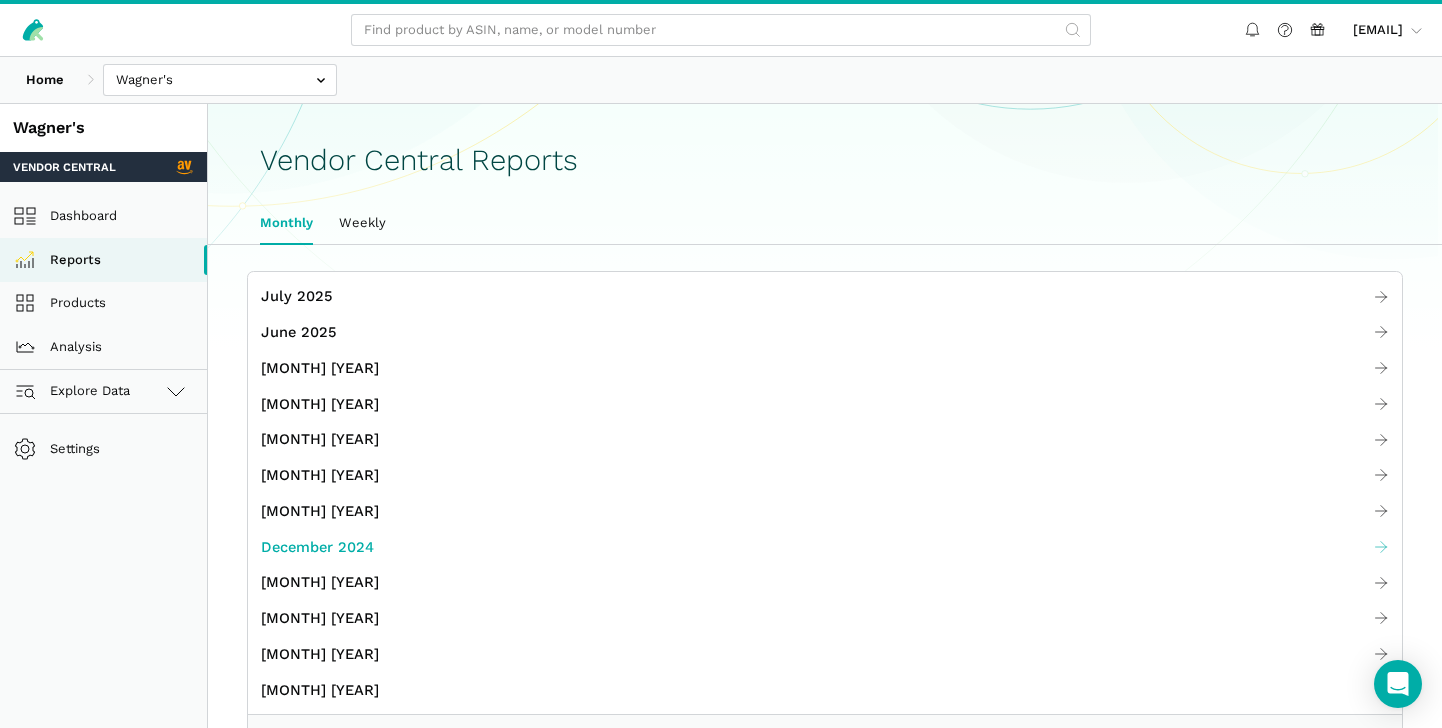 click on "December 2024" at bounding box center (317, 547) 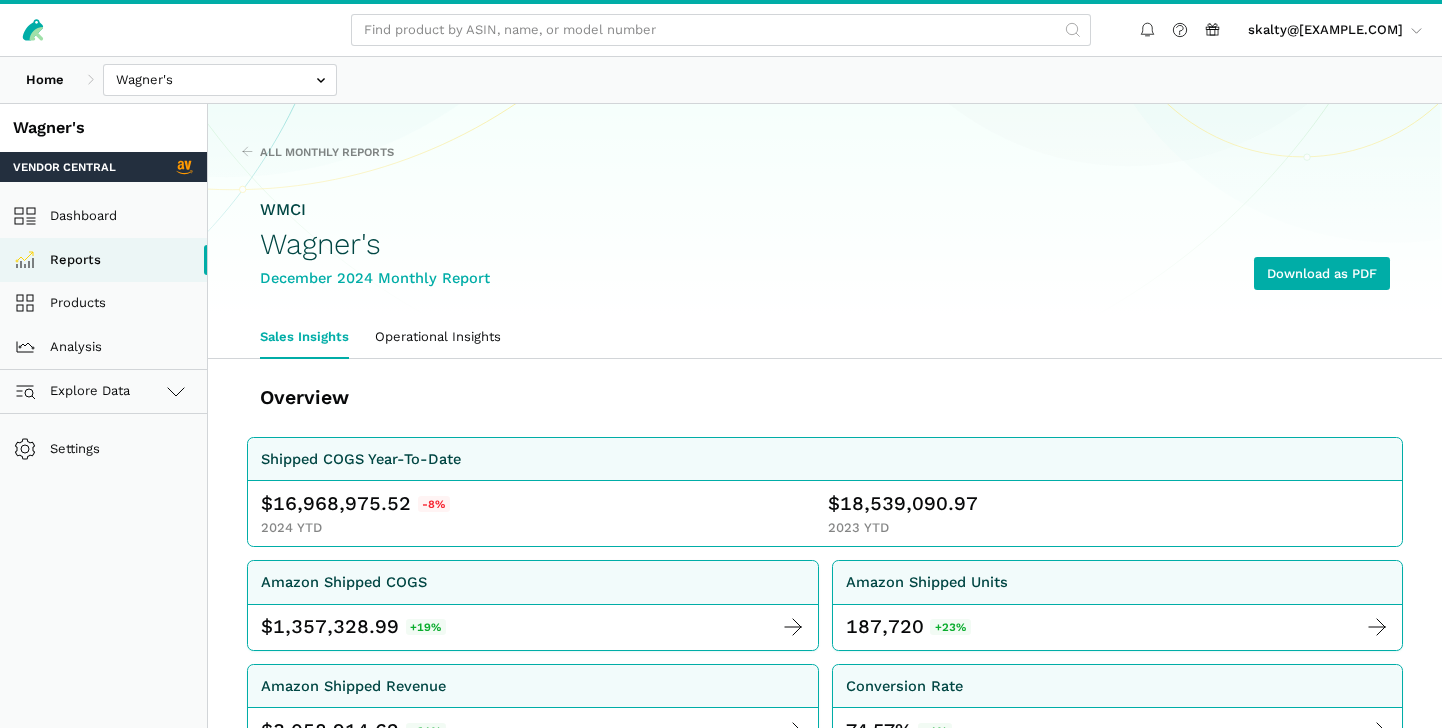 scroll, scrollTop: 0, scrollLeft: 0, axis: both 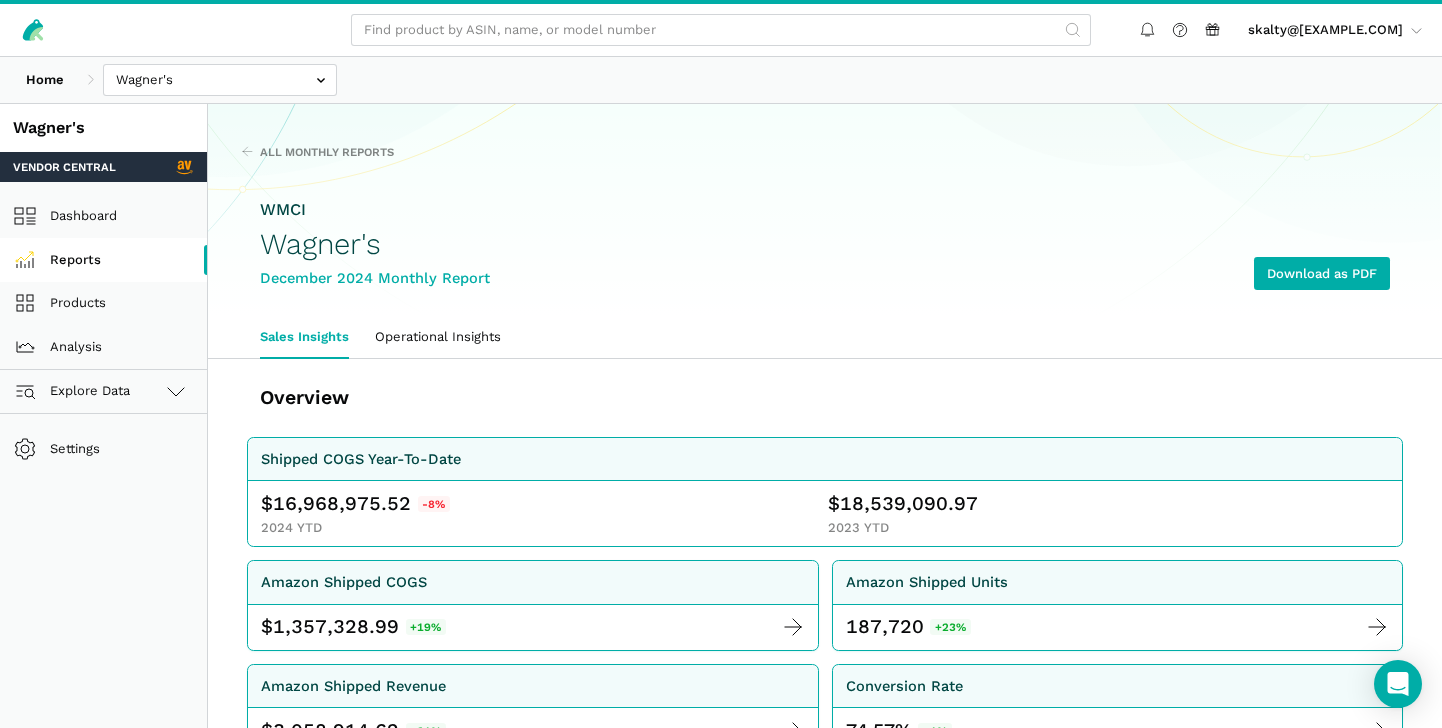 click on "Reports" at bounding box center [103, 260] 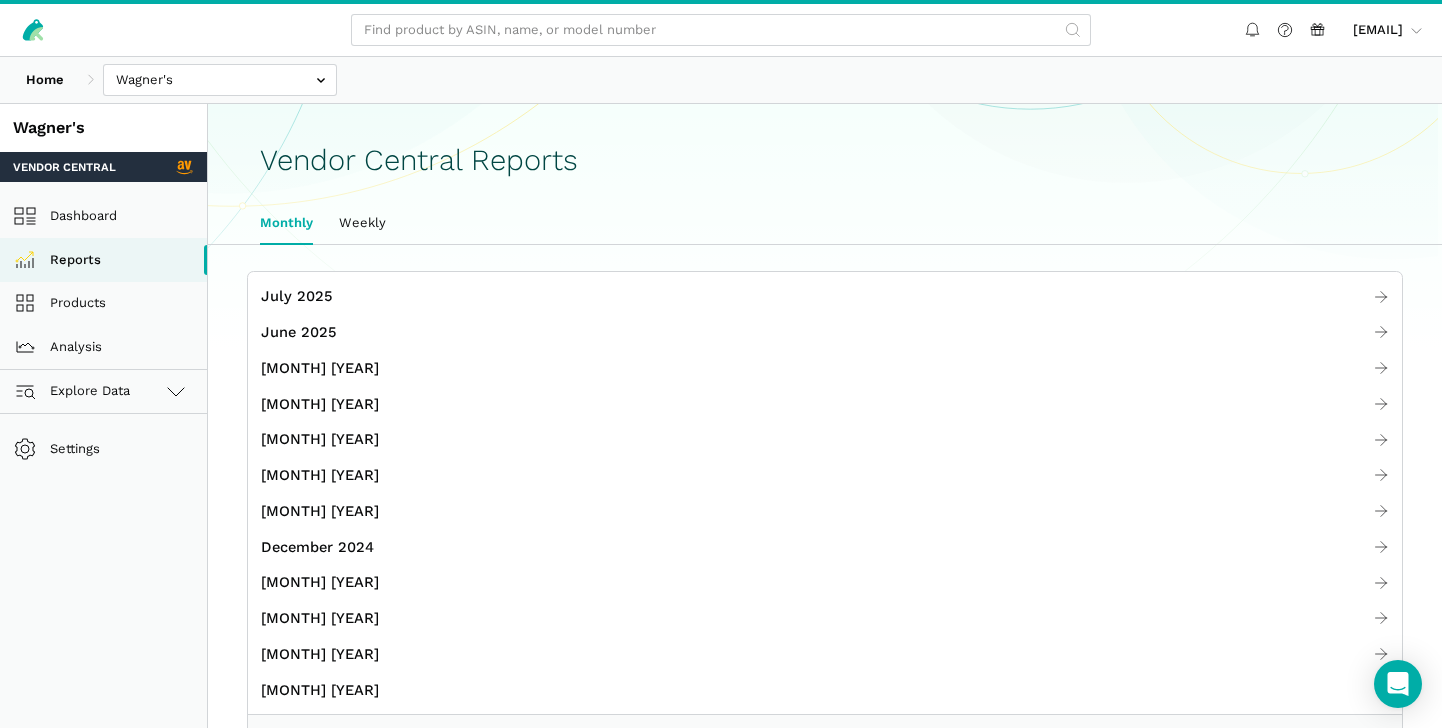 scroll, scrollTop: 0, scrollLeft: 0, axis: both 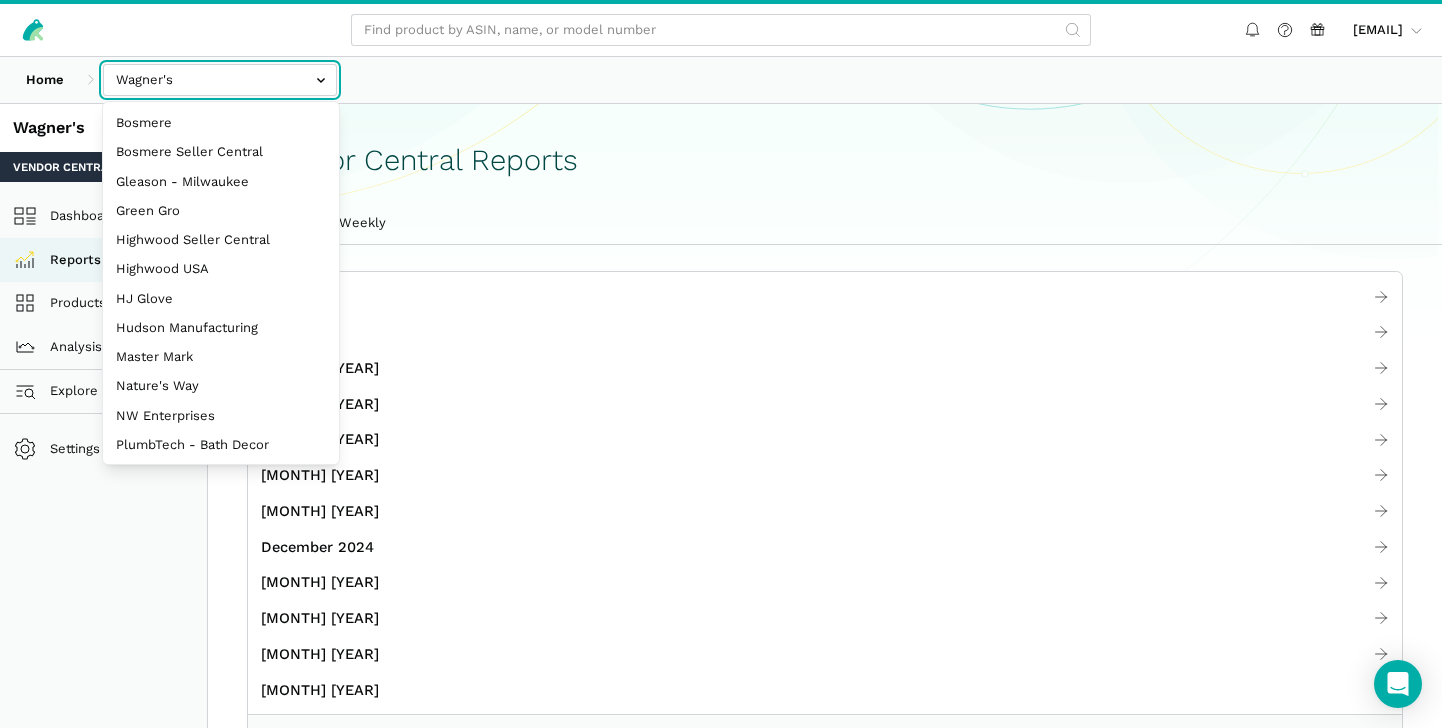 click at bounding box center (220, 80) 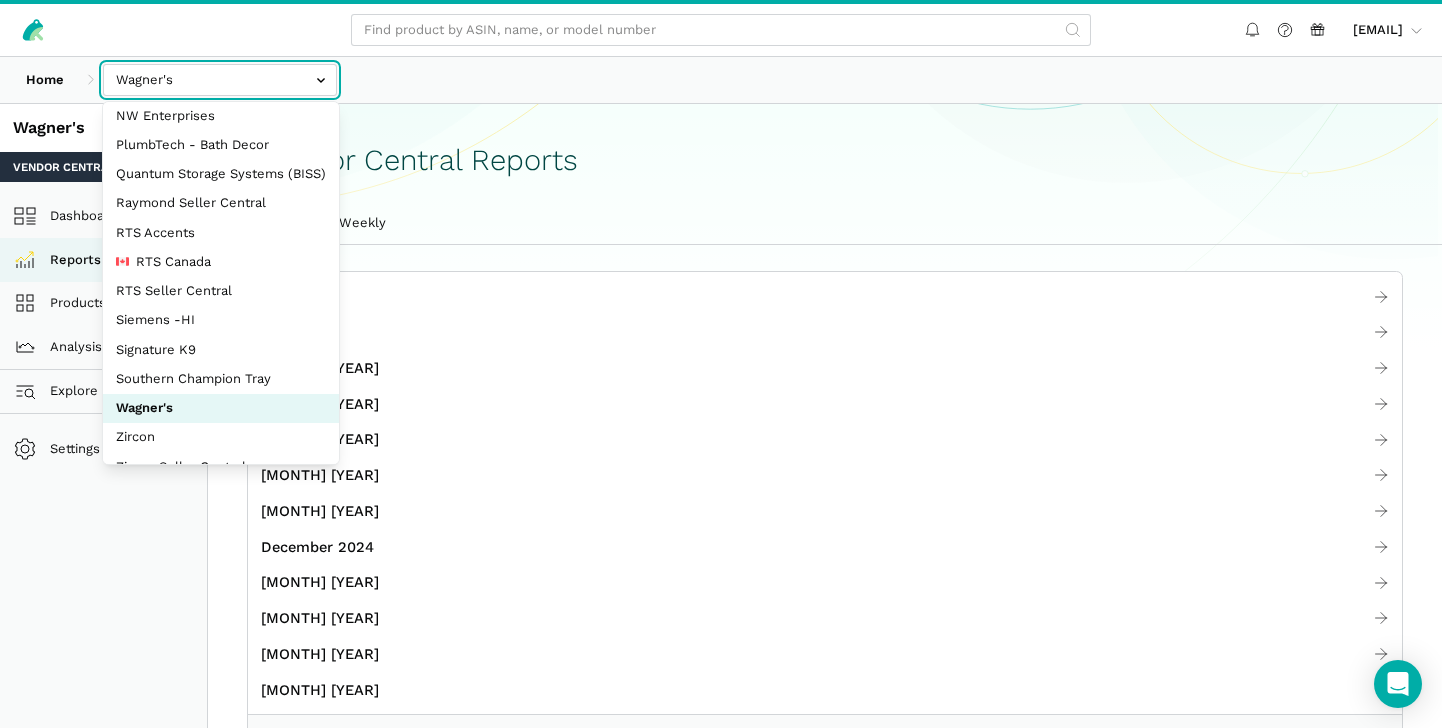 scroll, scrollTop: 324, scrollLeft: 0, axis: vertical 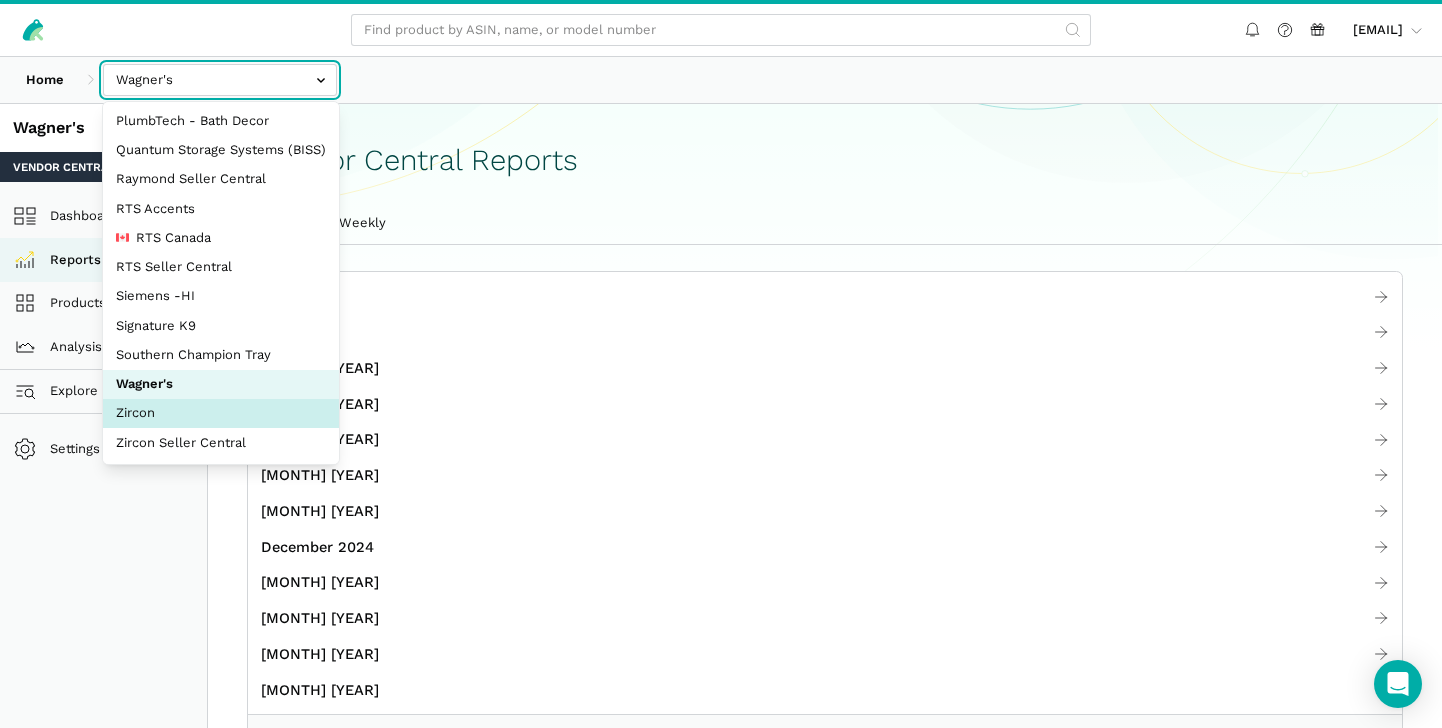 select on "DM38AQ3CPtVJ89bBDkVCzKzE" 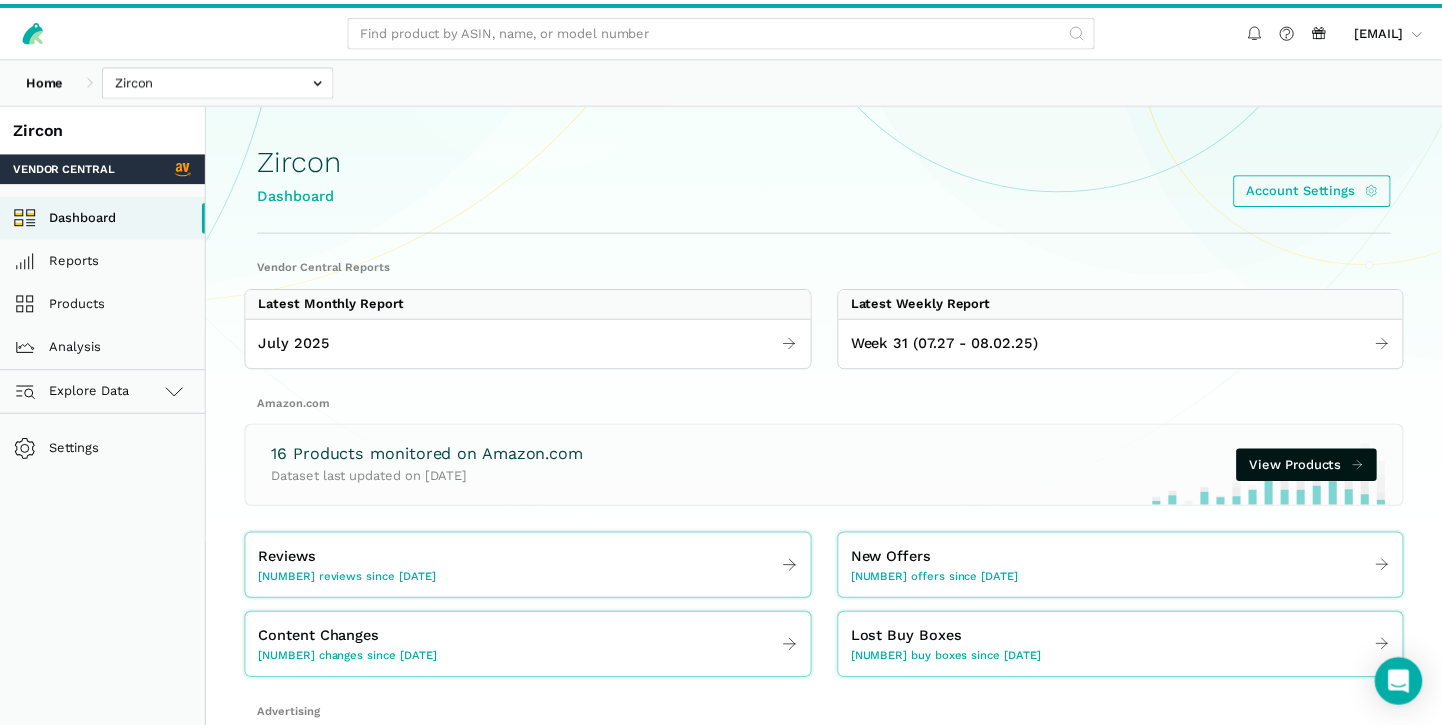 scroll, scrollTop: 0, scrollLeft: 0, axis: both 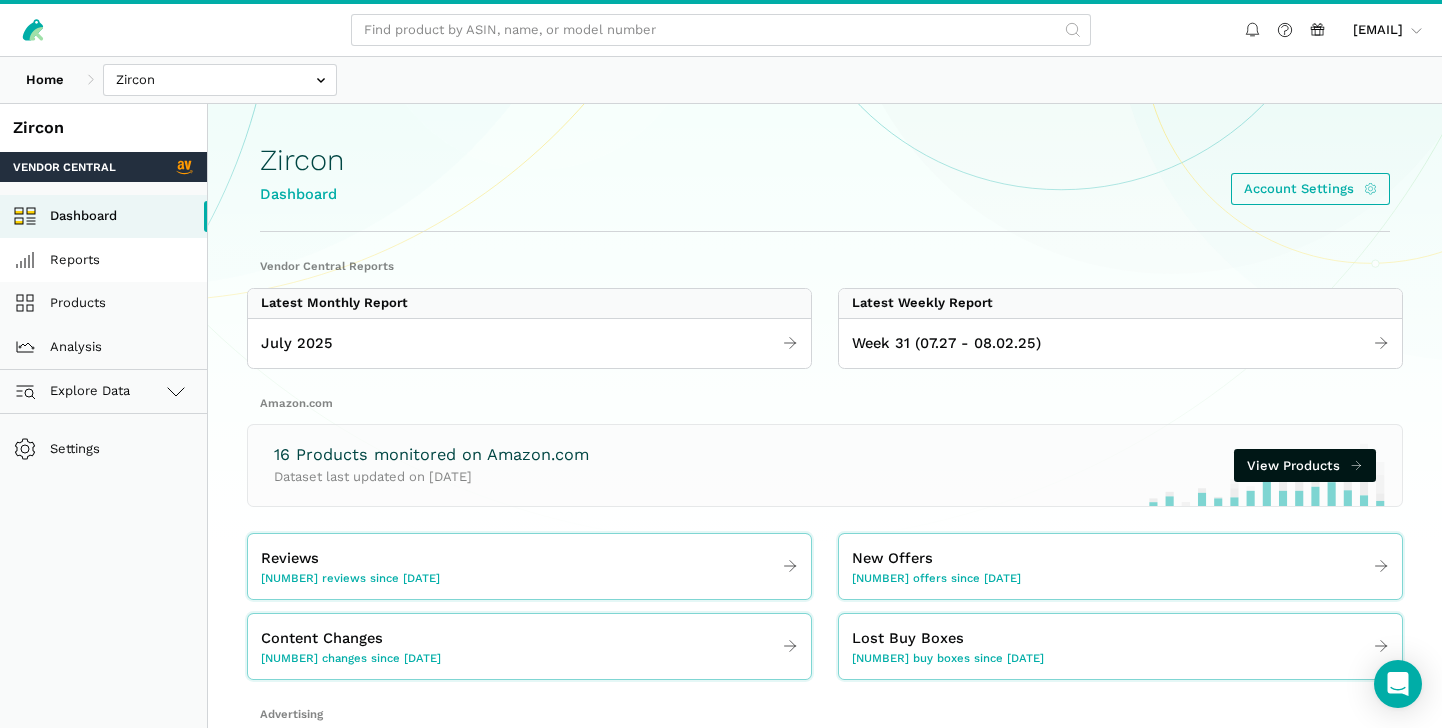click on "Reports" at bounding box center [103, 260] 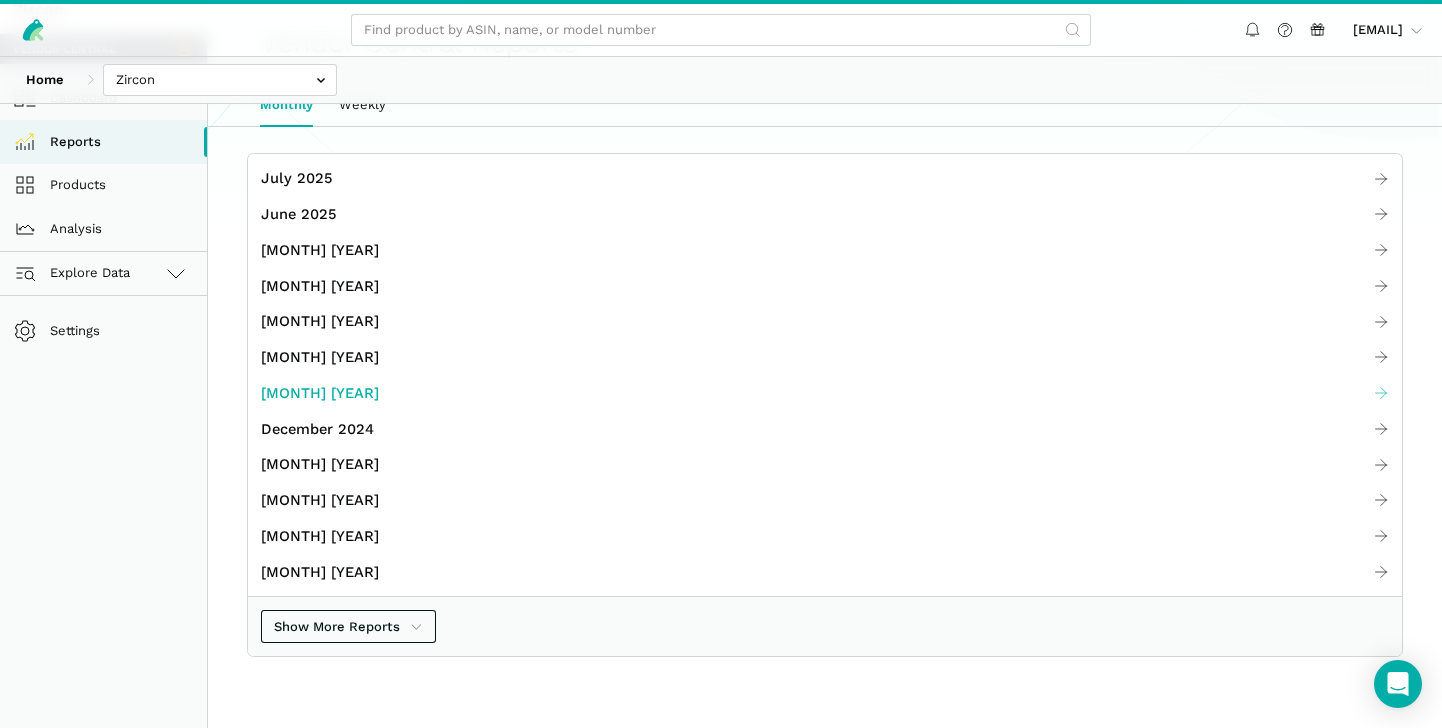 scroll, scrollTop: 125, scrollLeft: 0, axis: vertical 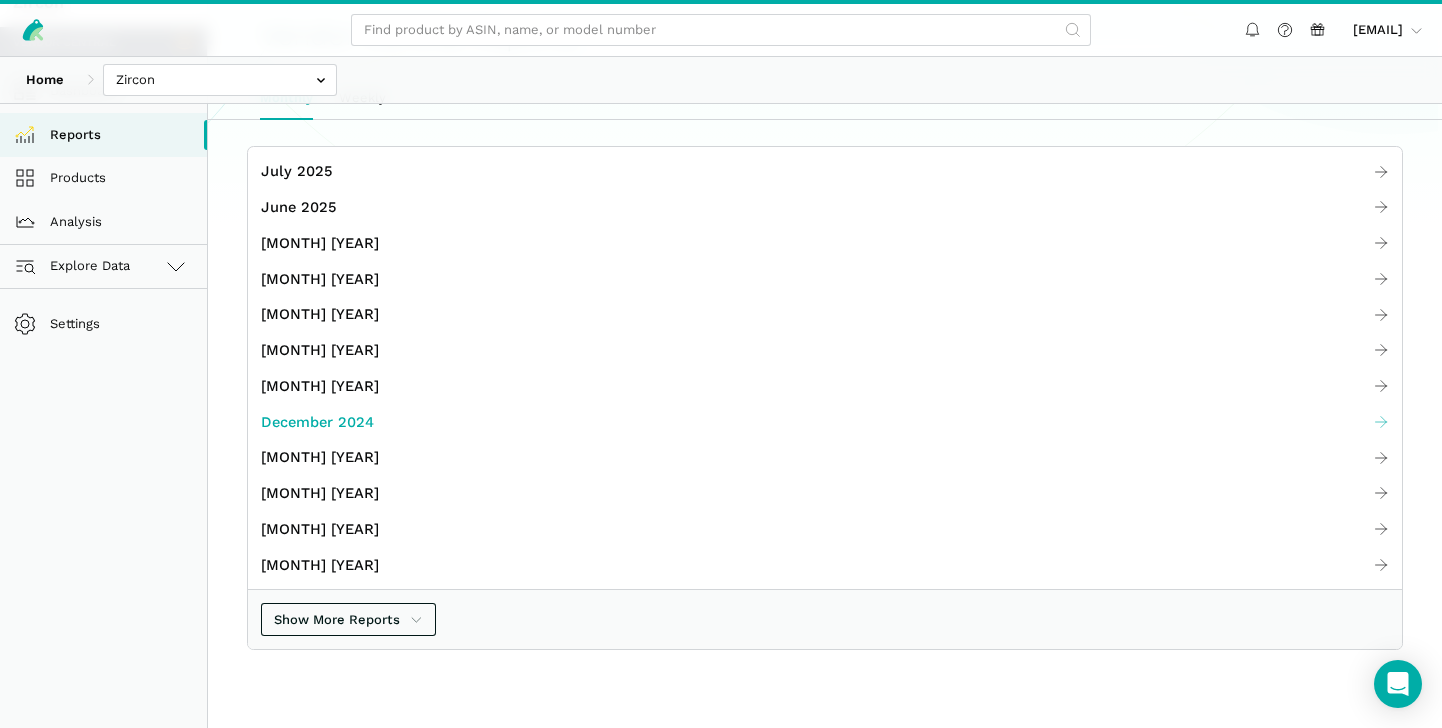 click on "December 2024" at bounding box center [317, 422] 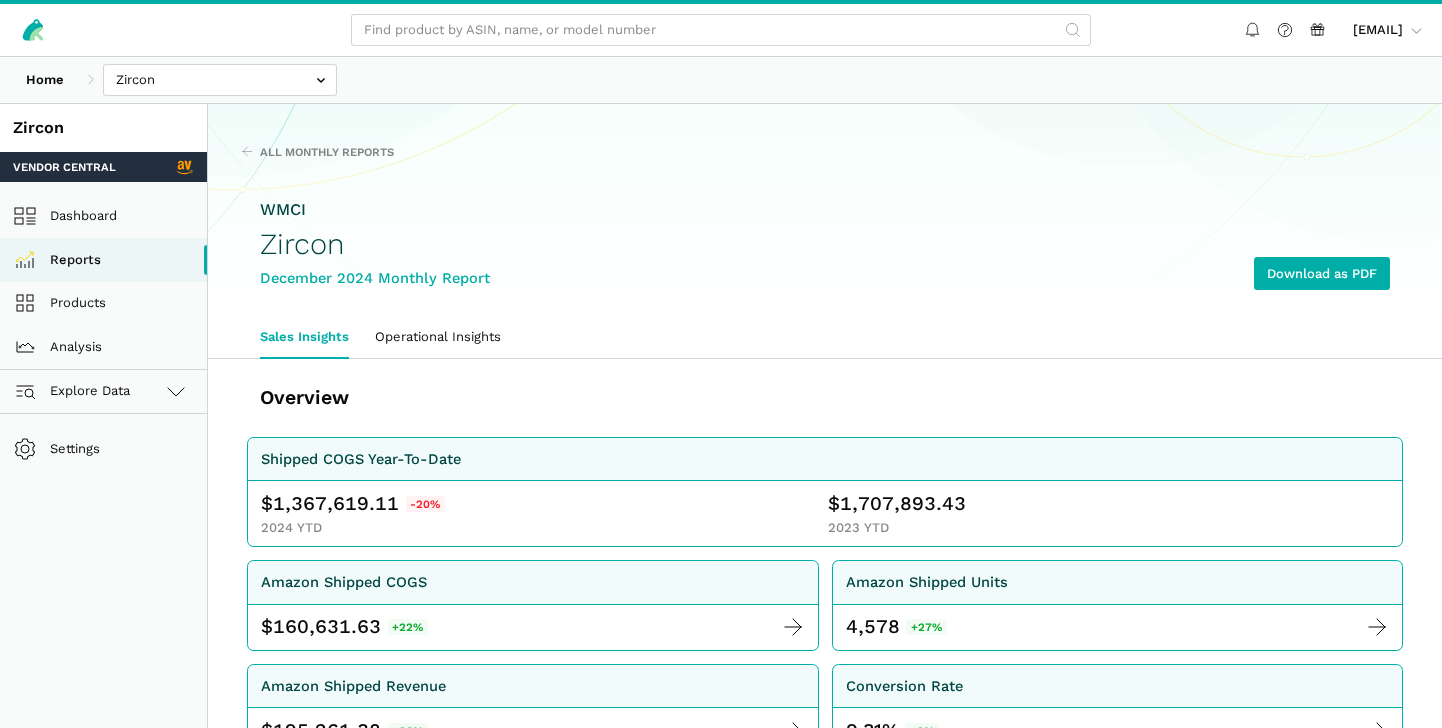 scroll, scrollTop: 0, scrollLeft: 0, axis: both 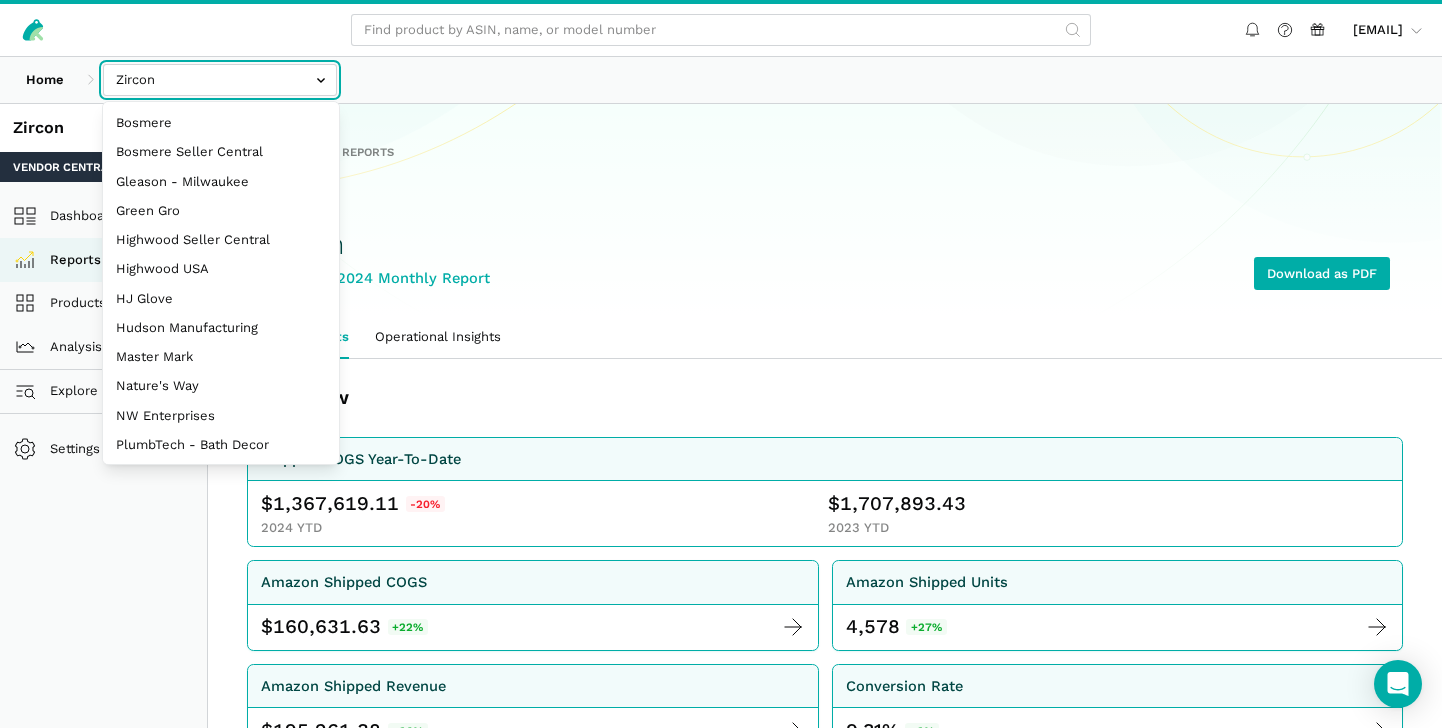 click at bounding box center [220, 80] 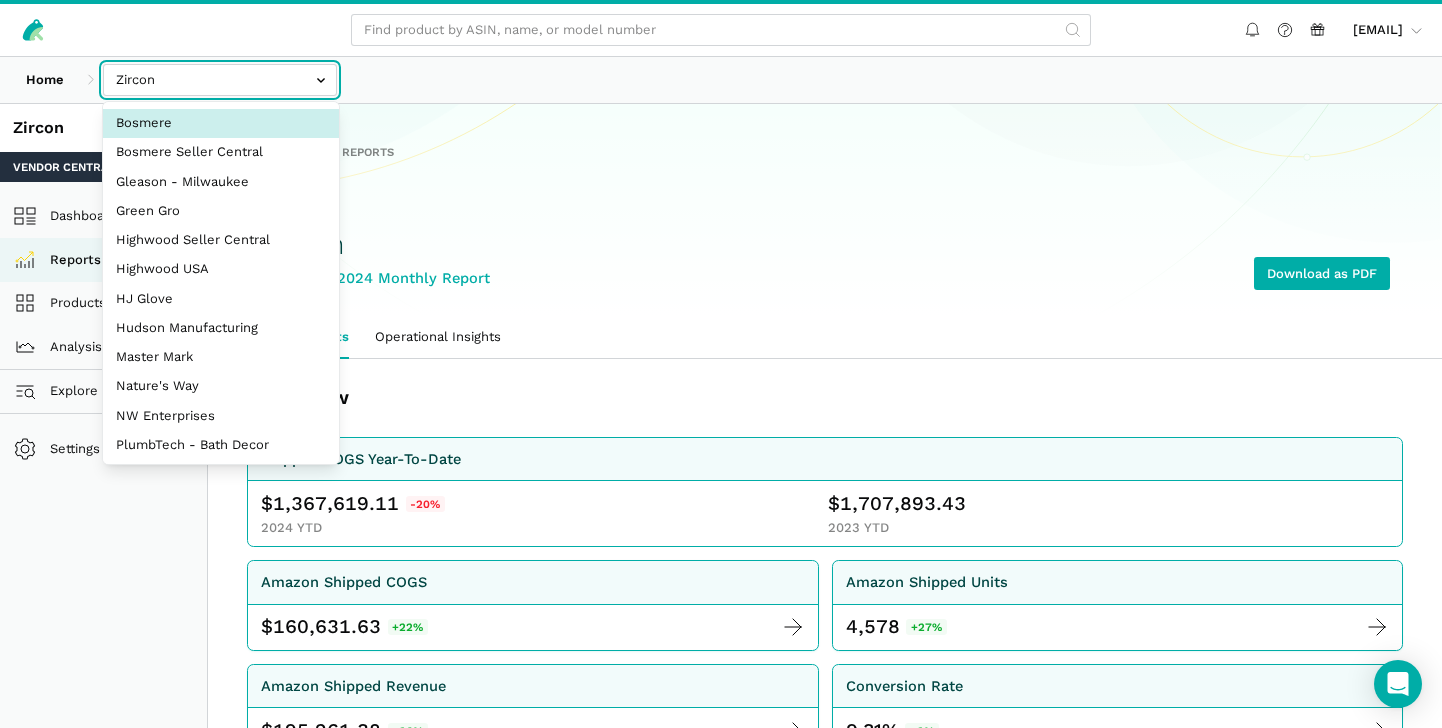 select on "V2pX19LsCJCUPTsPNmr2kmqu" 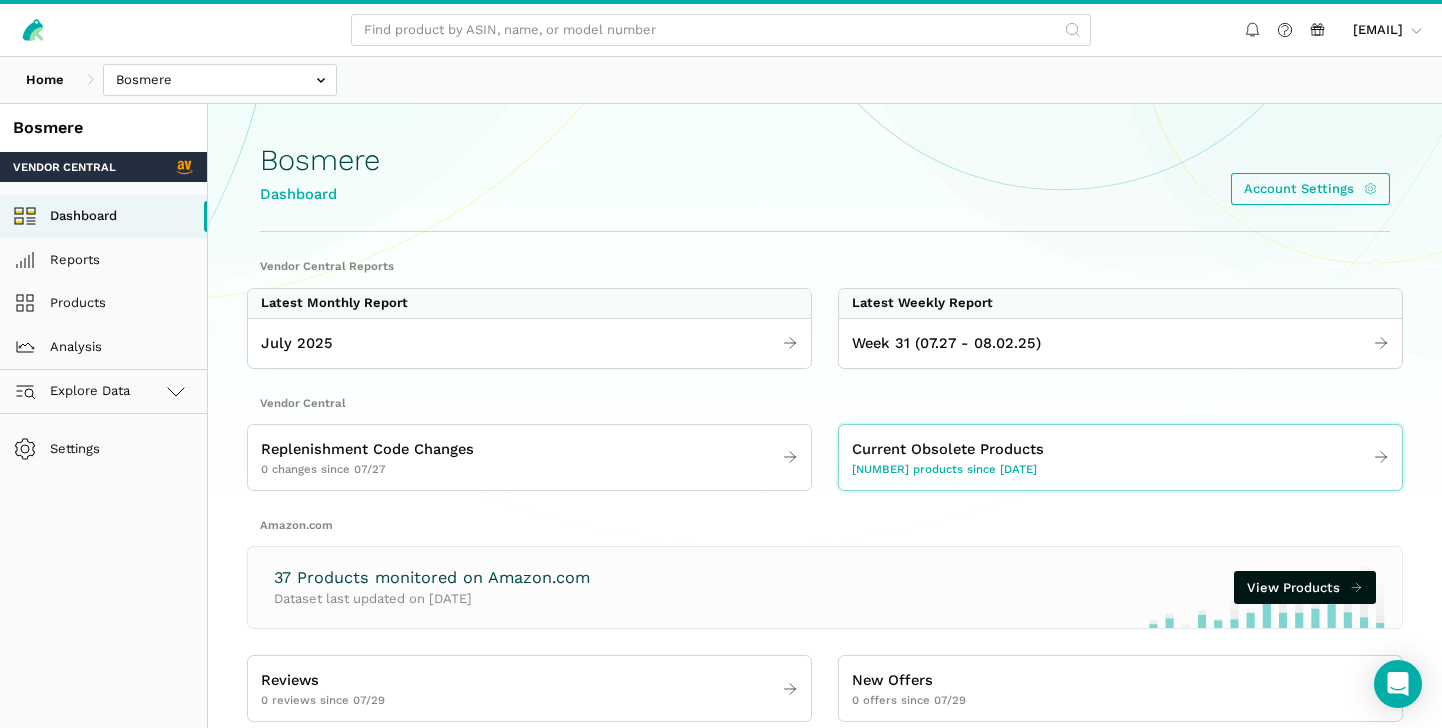 scroll, scrollTop: 0, scrollLeft: 0, axis: both 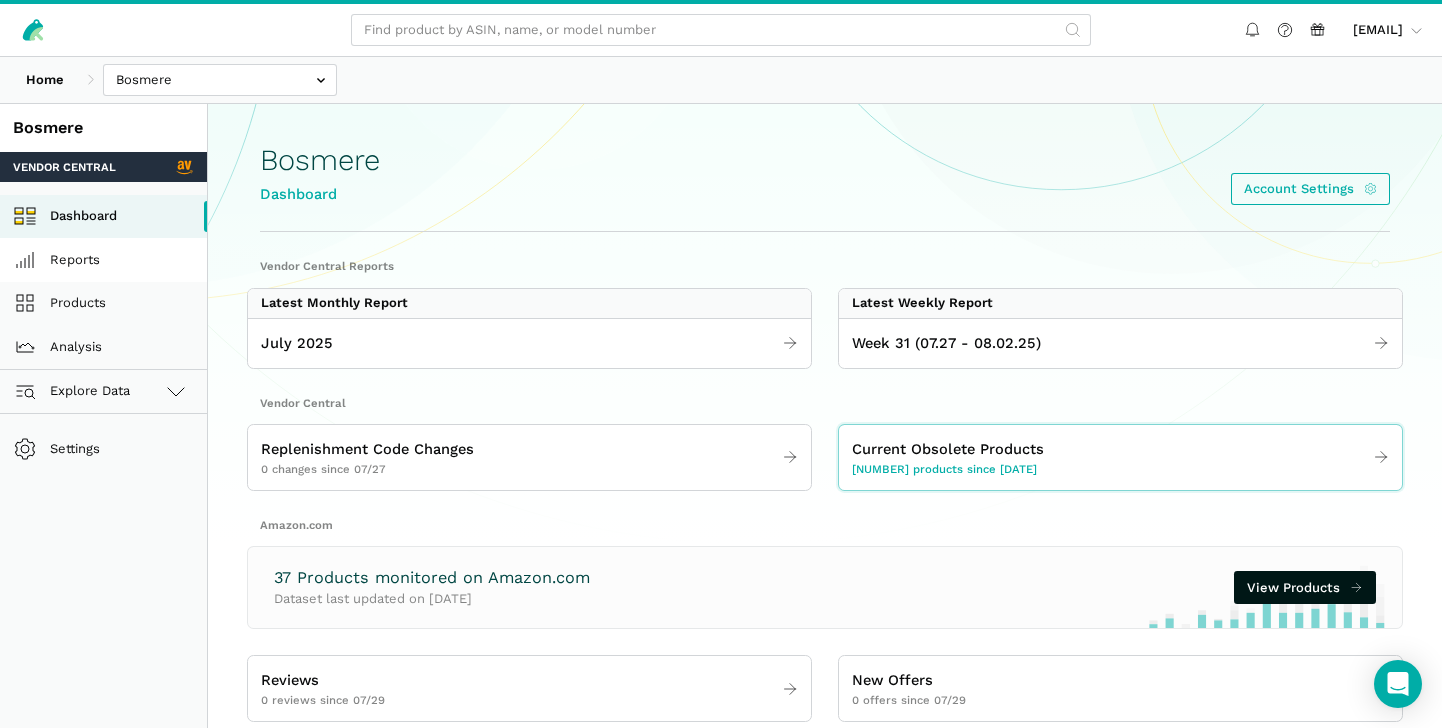 click on "Reports" at bounding box center [103, 260] 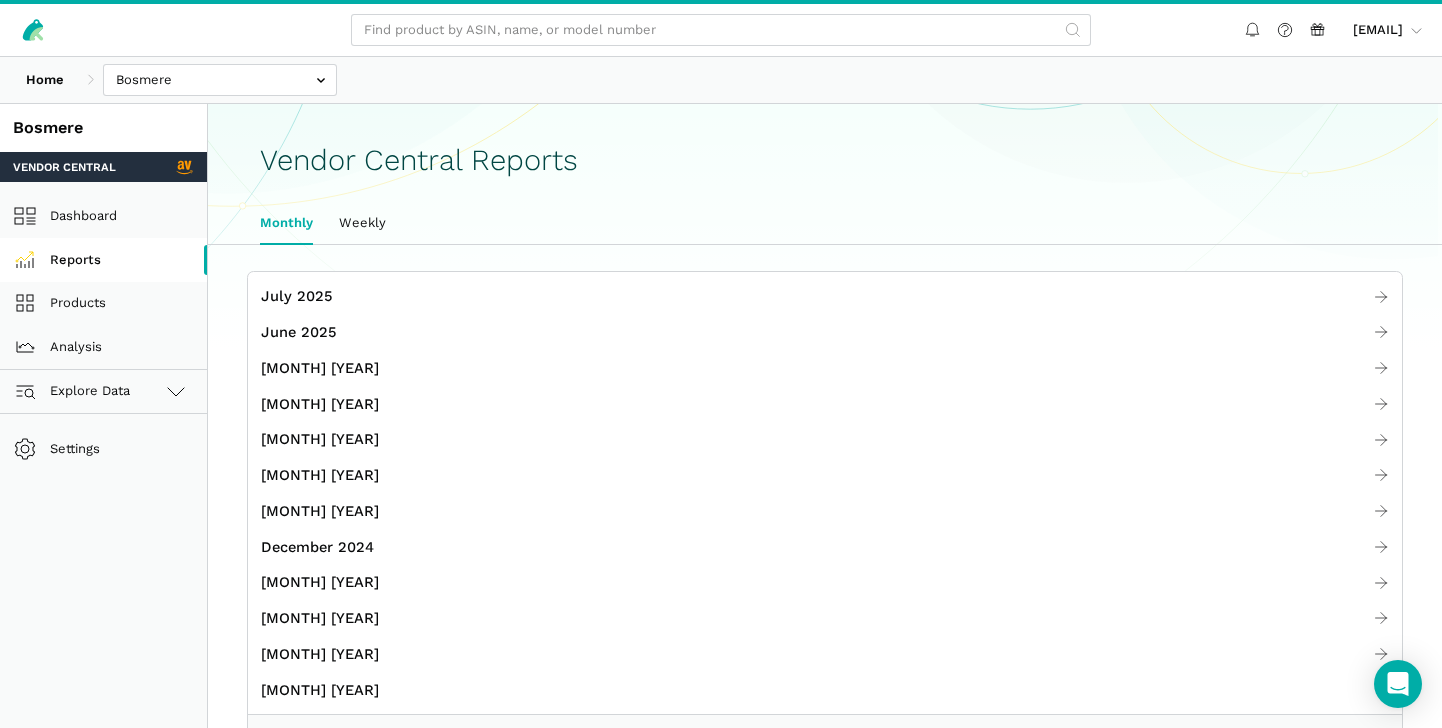 scroll, scrollTop: 0, scrollLeft: 0, axis: both 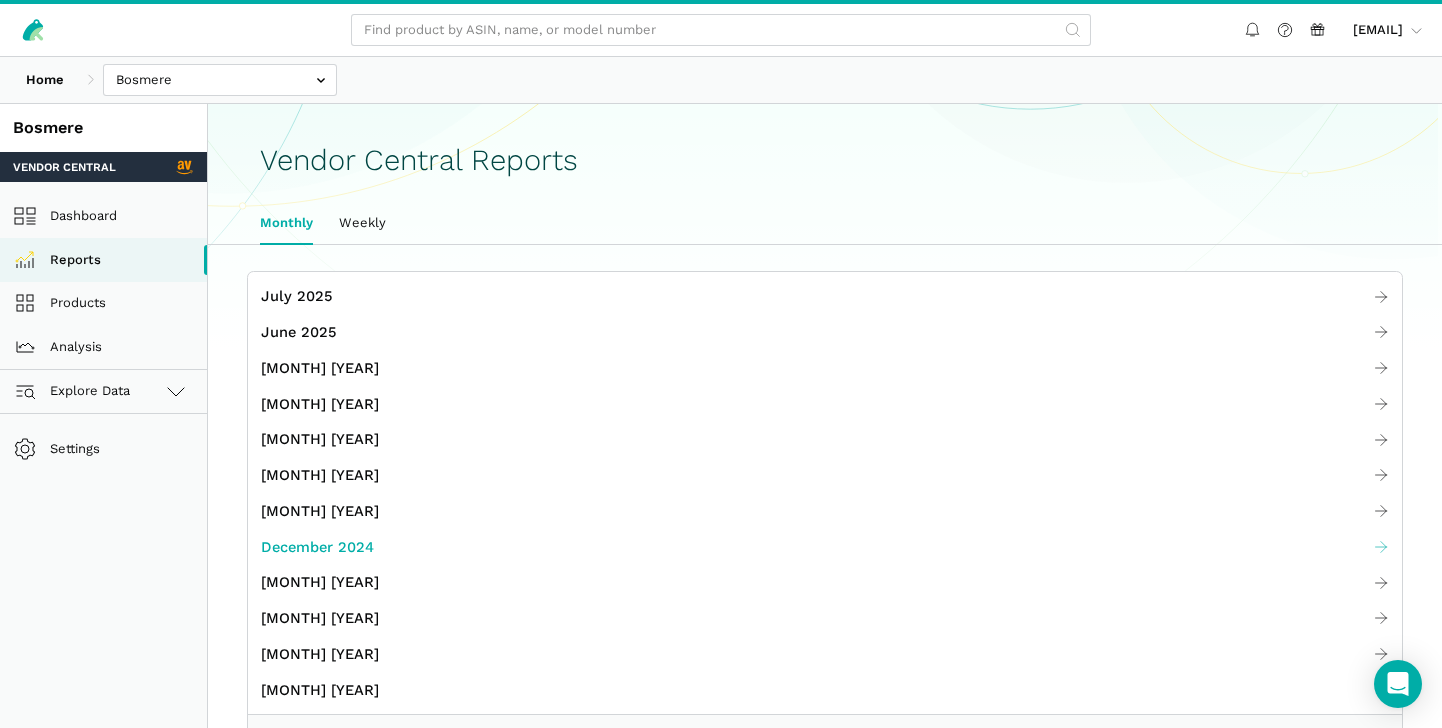 click on "December 2024" at bounding box center [317, 547] 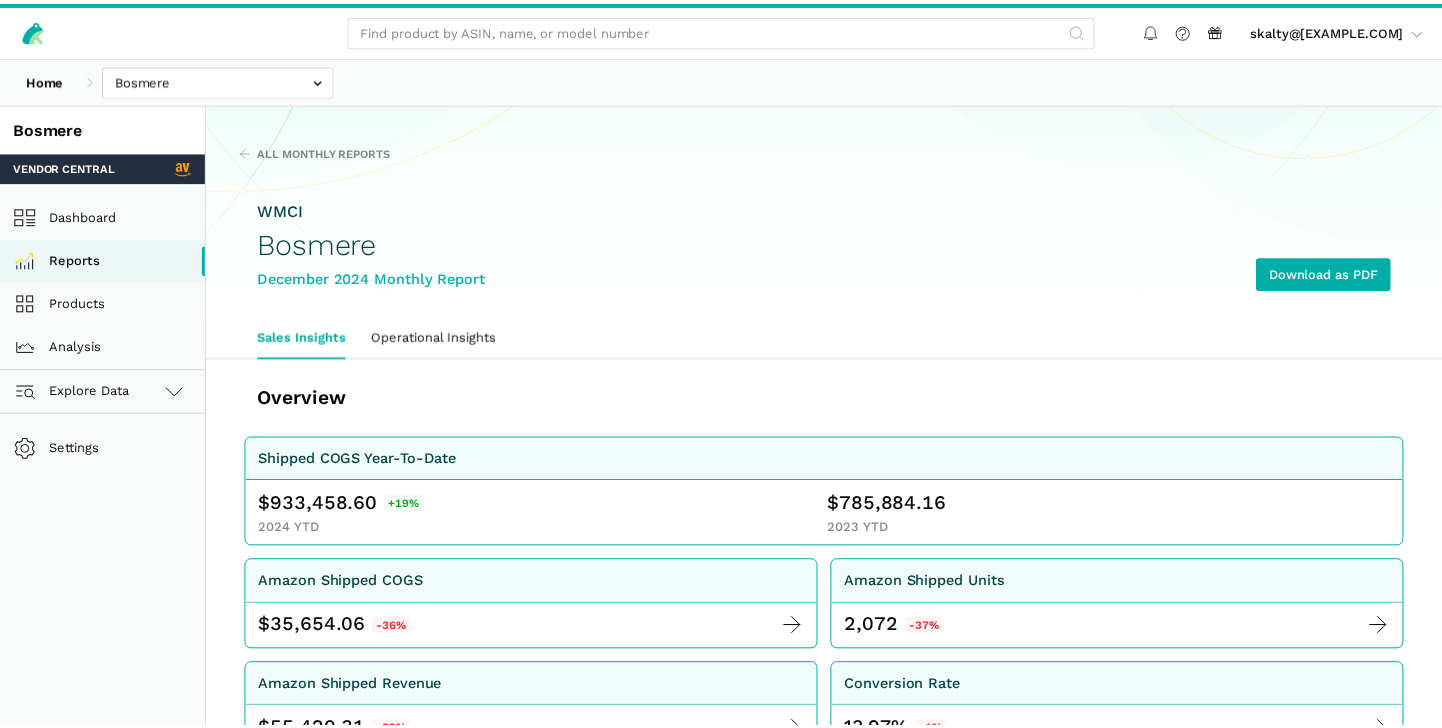 scroll, scrollTop: 0, scrollLeft: 0, axis: both 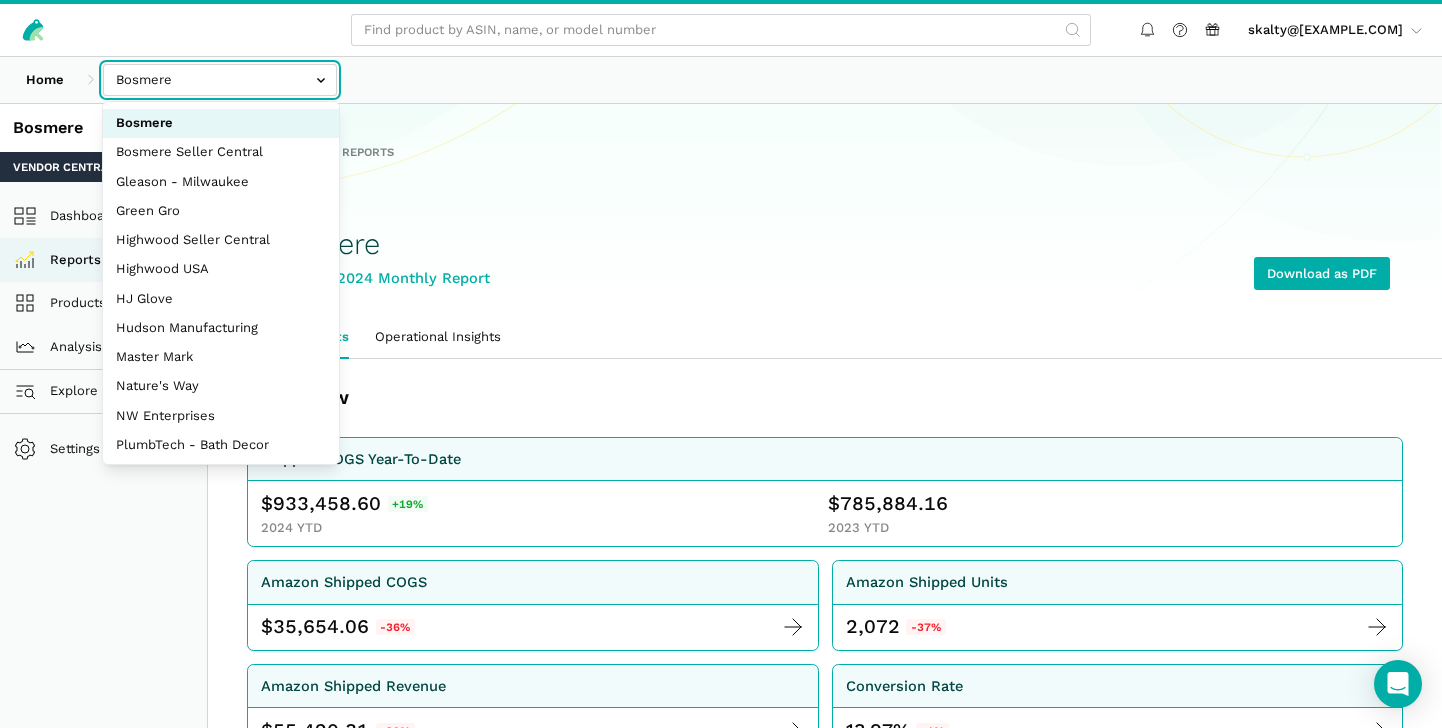 click at bounding box center [220, 80] 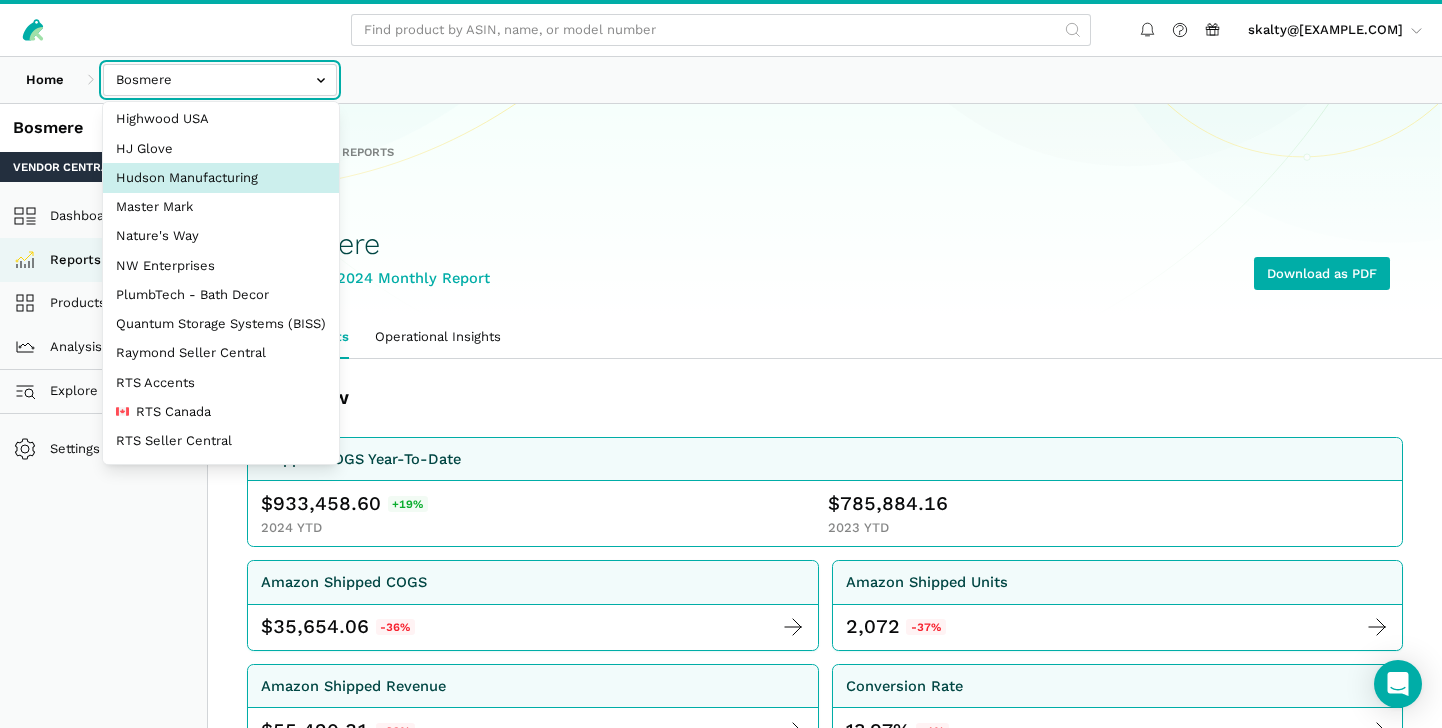 scroll, scrollTop: 151, scrollLeft: 0, axis: vertical 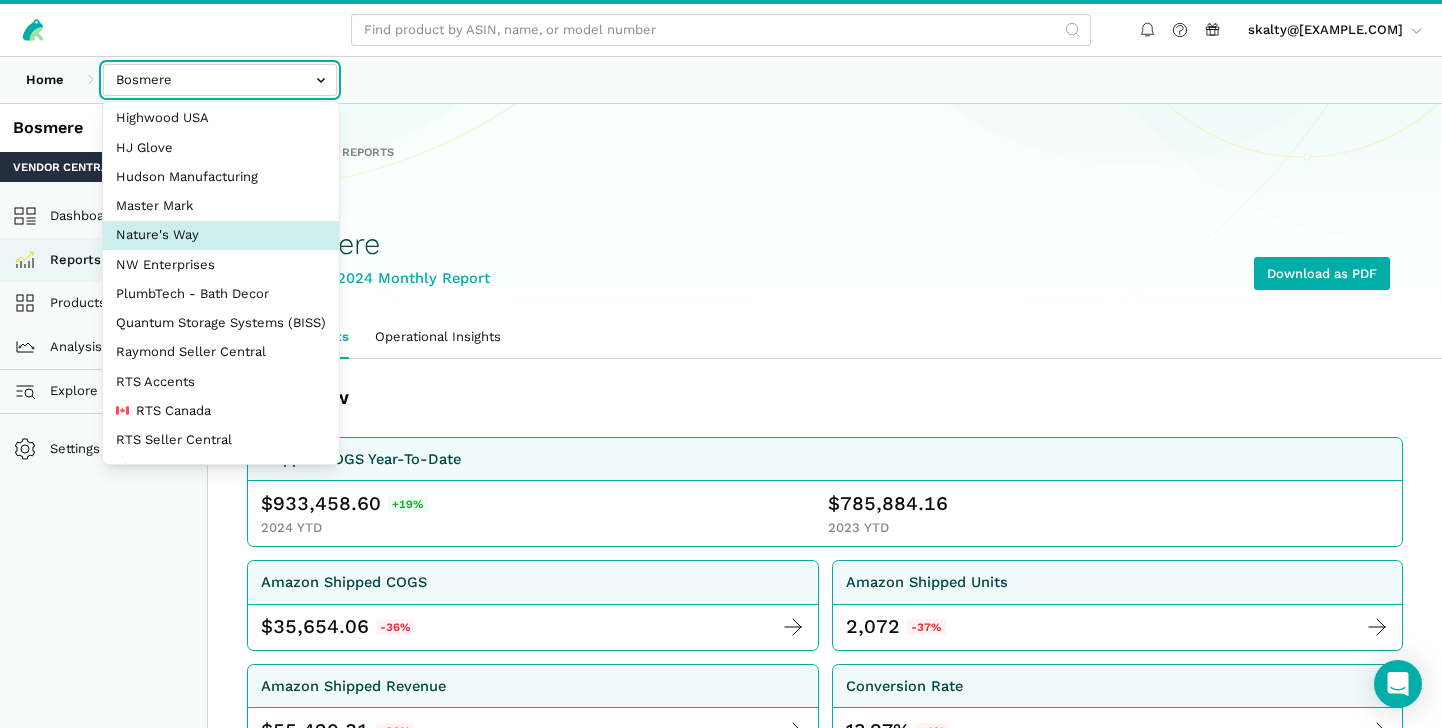 select on "3t6bg6GamSTDovWwD6pnZB2o" 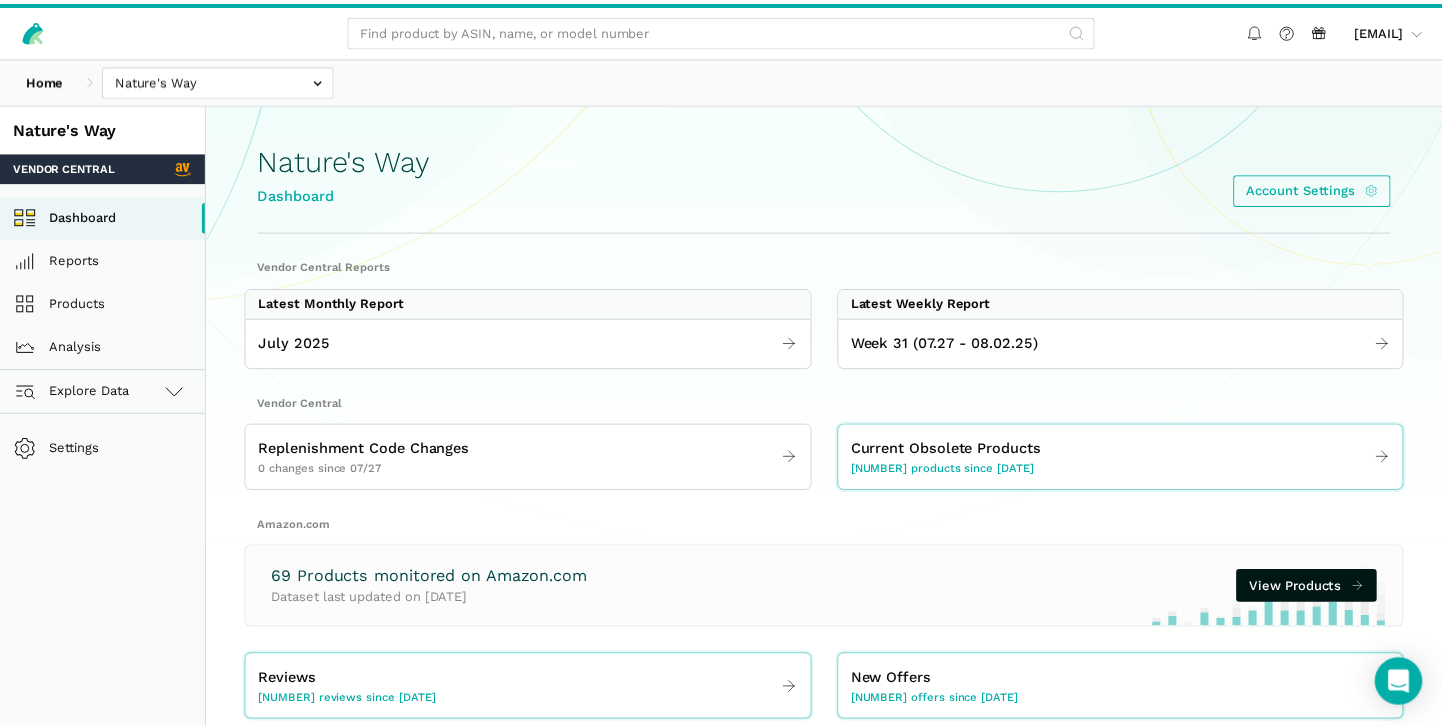 scroll, scrollTop: 0, scrollLeft: 0, axis: both 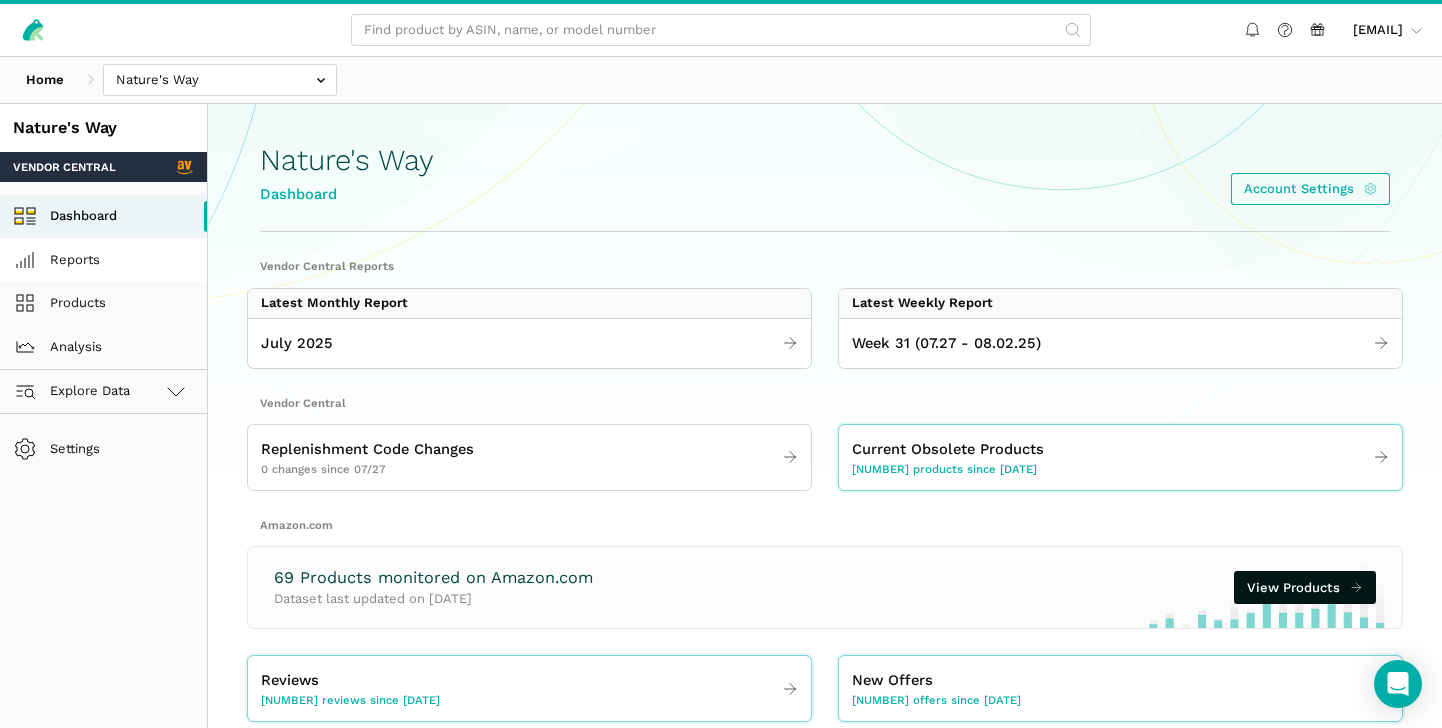 click on "Reports" at bounding box center (103, 260) 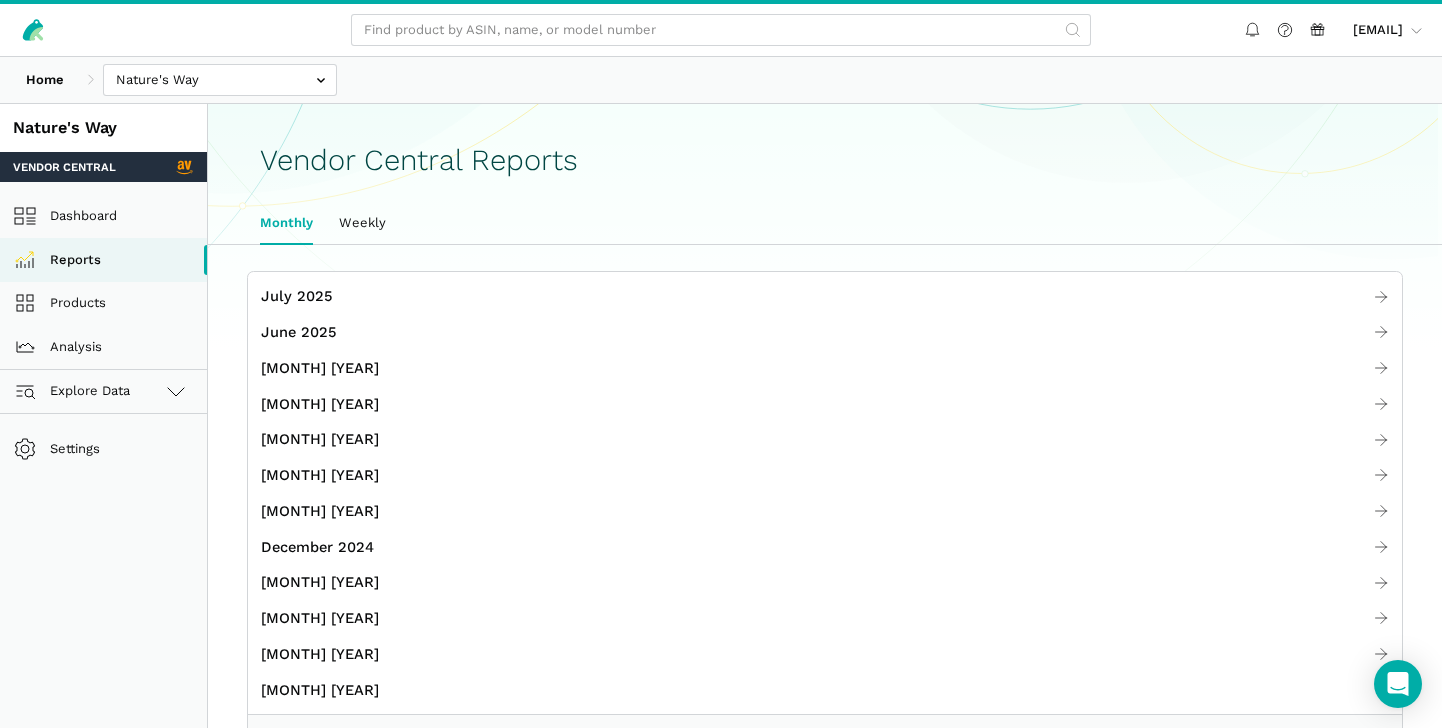 scroll, scrollTop: 0, scrollLeft: 0, axis: both 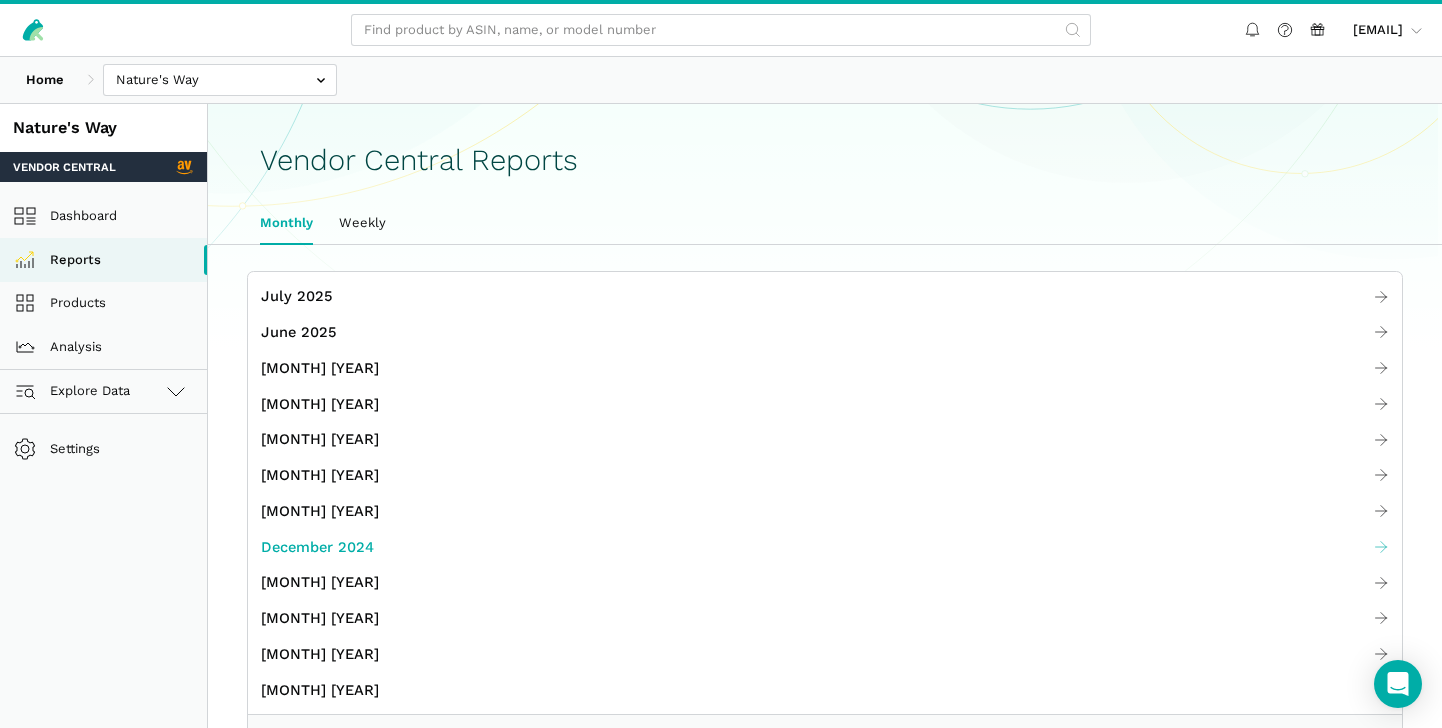 click on "December 2024" at bounding box center [317, 547] 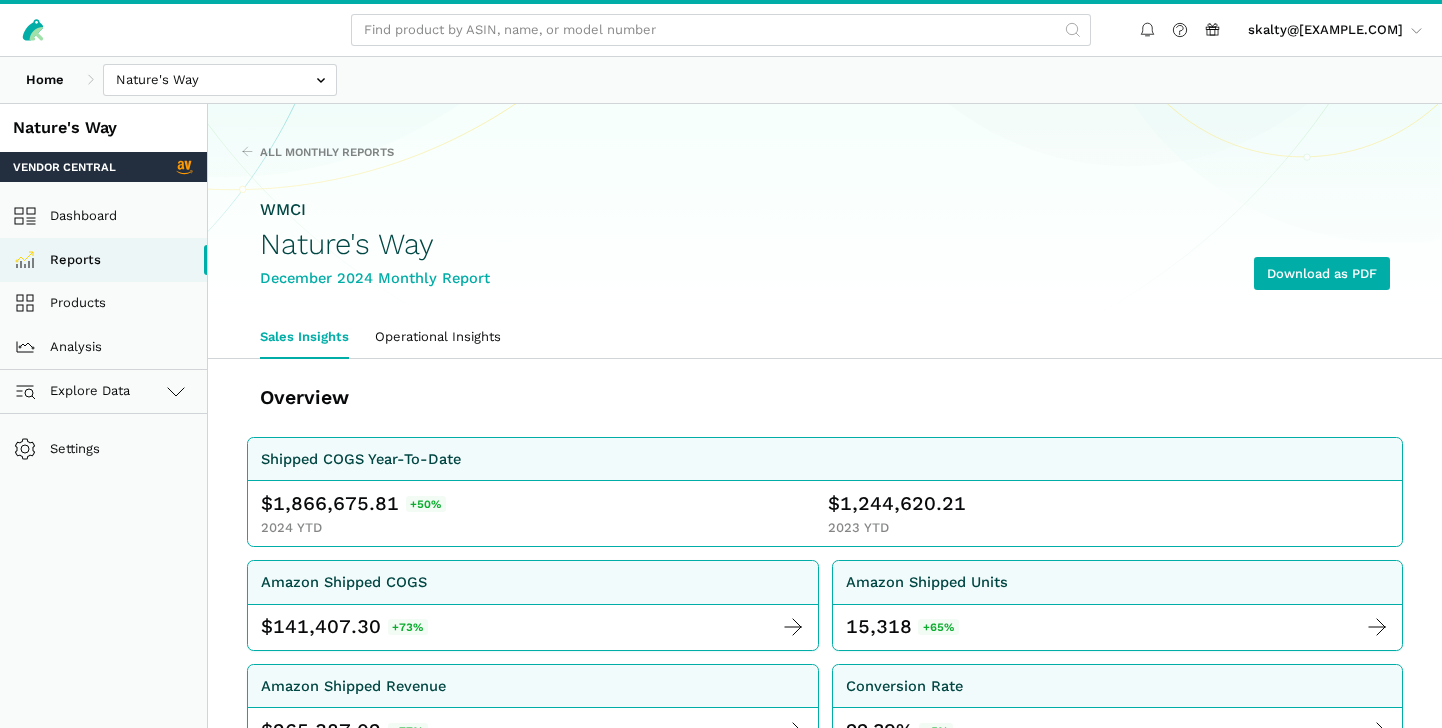 scroll, scrollTop: 0, scrollLeft: 0, axis: both 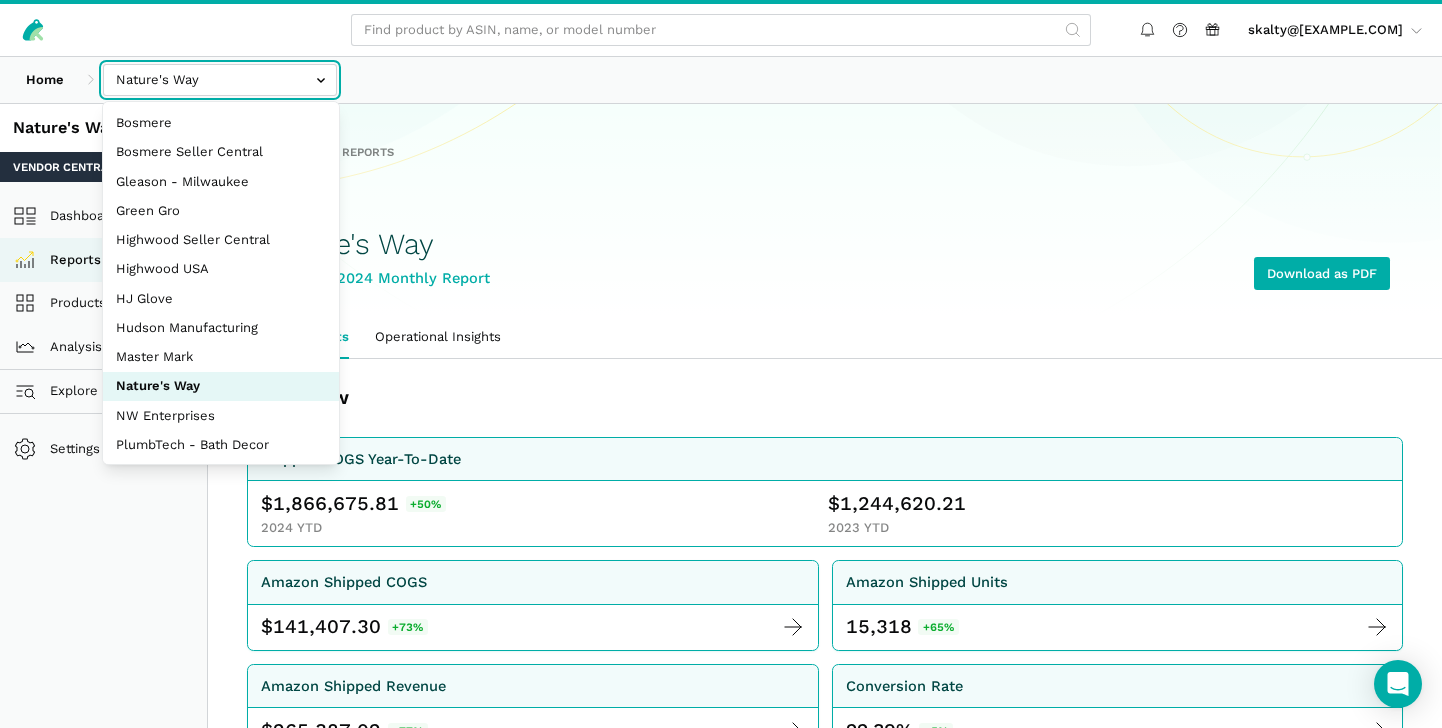 click at bounding box center (220, 80) 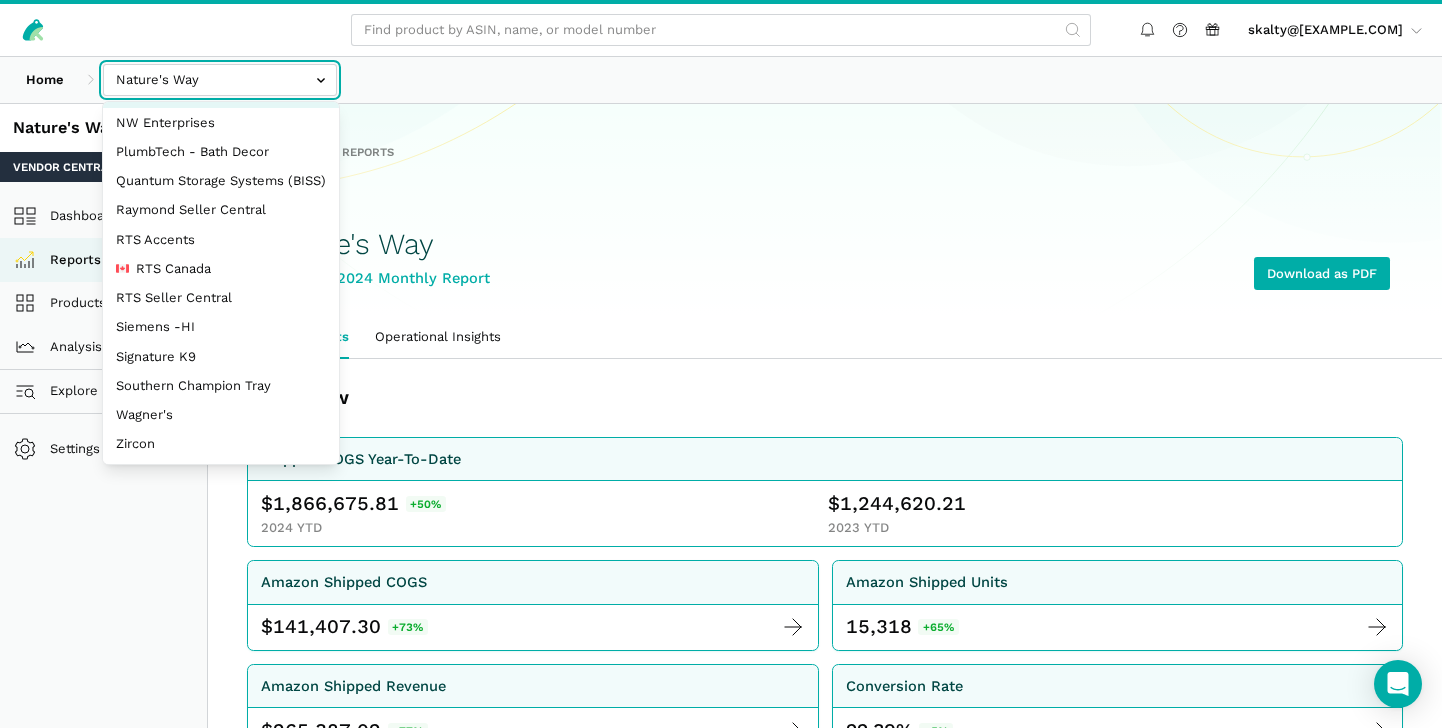 scroll, scrollTop: 277, scrollLeft: 0, axis: vertical 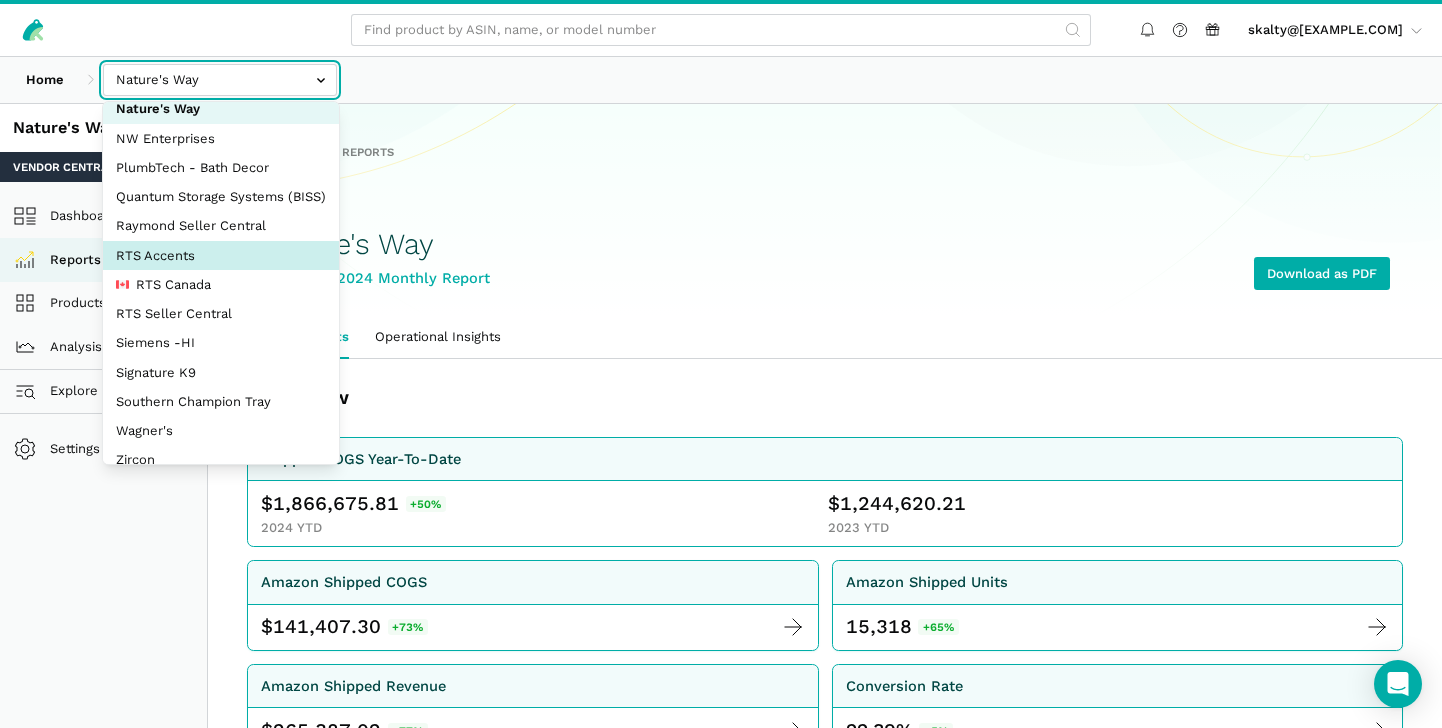 select on "DPHNLGULfjdmZCda3GrCfans" 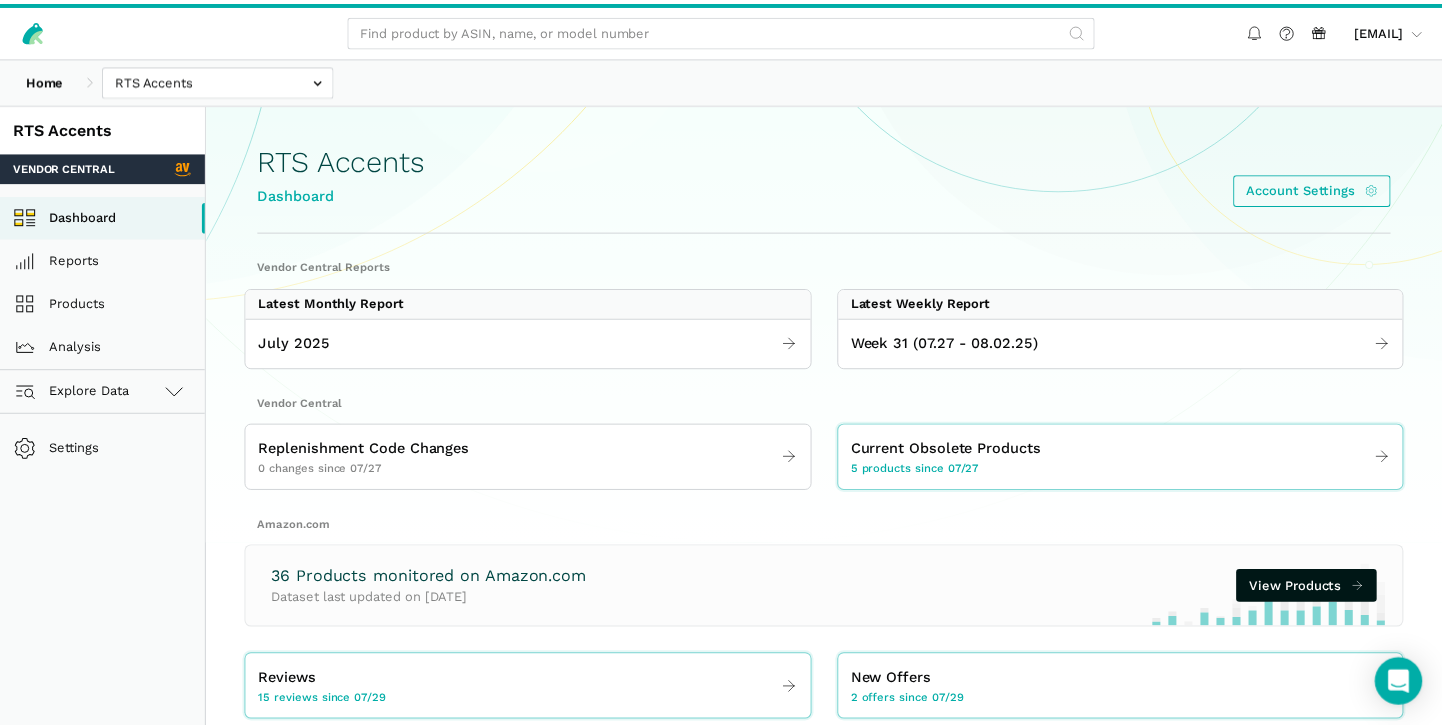 scroll, scrollTop: 0, scrollLeft: 0, axis: both 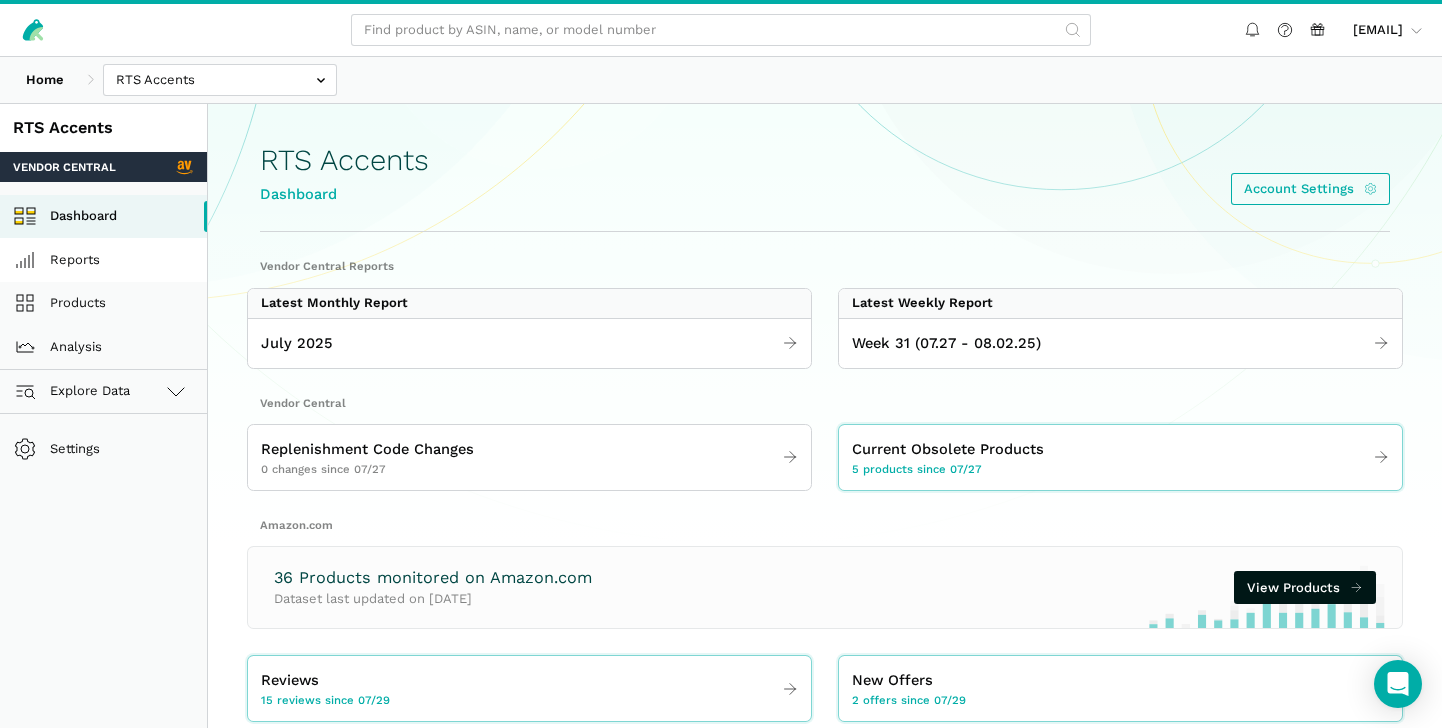 click on "Reports" at bounding box center (103, 260) 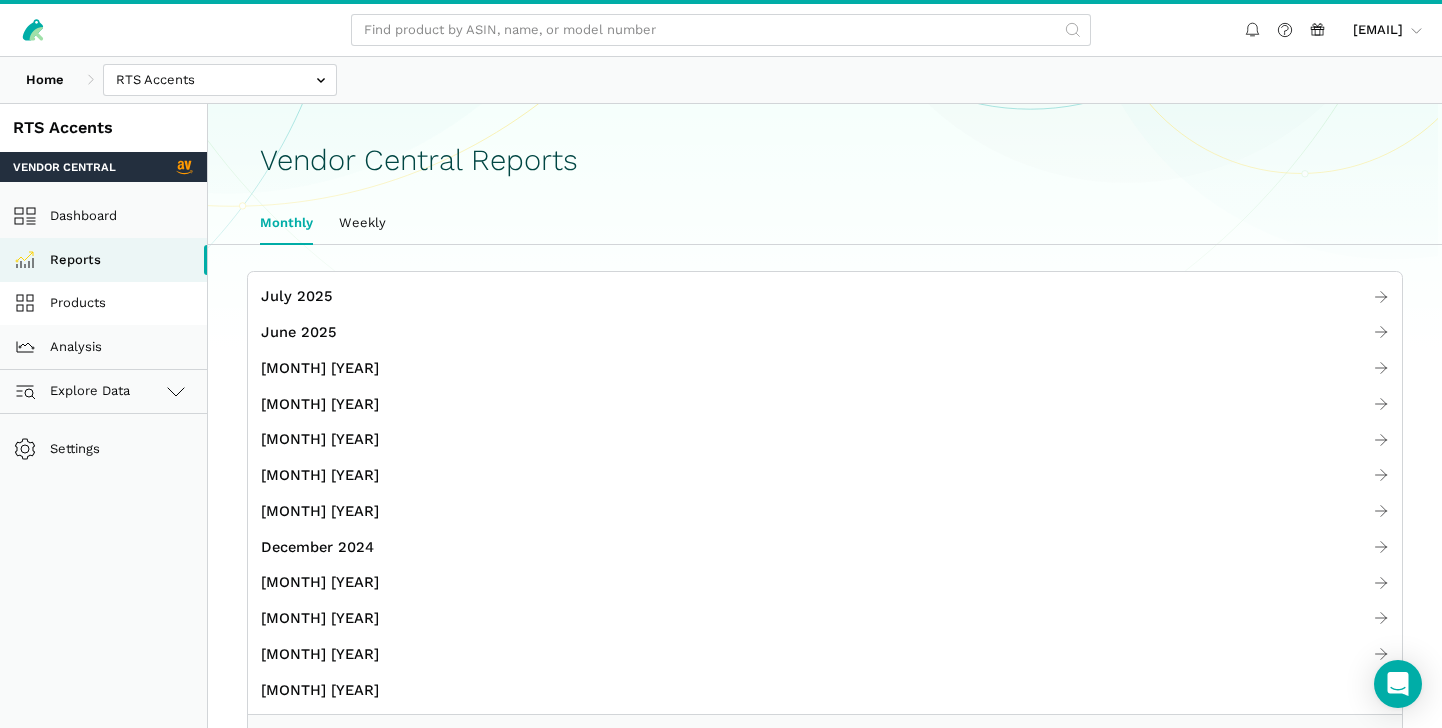 scroll, scrollTop: 0, scrollLeft: 0, axis: both 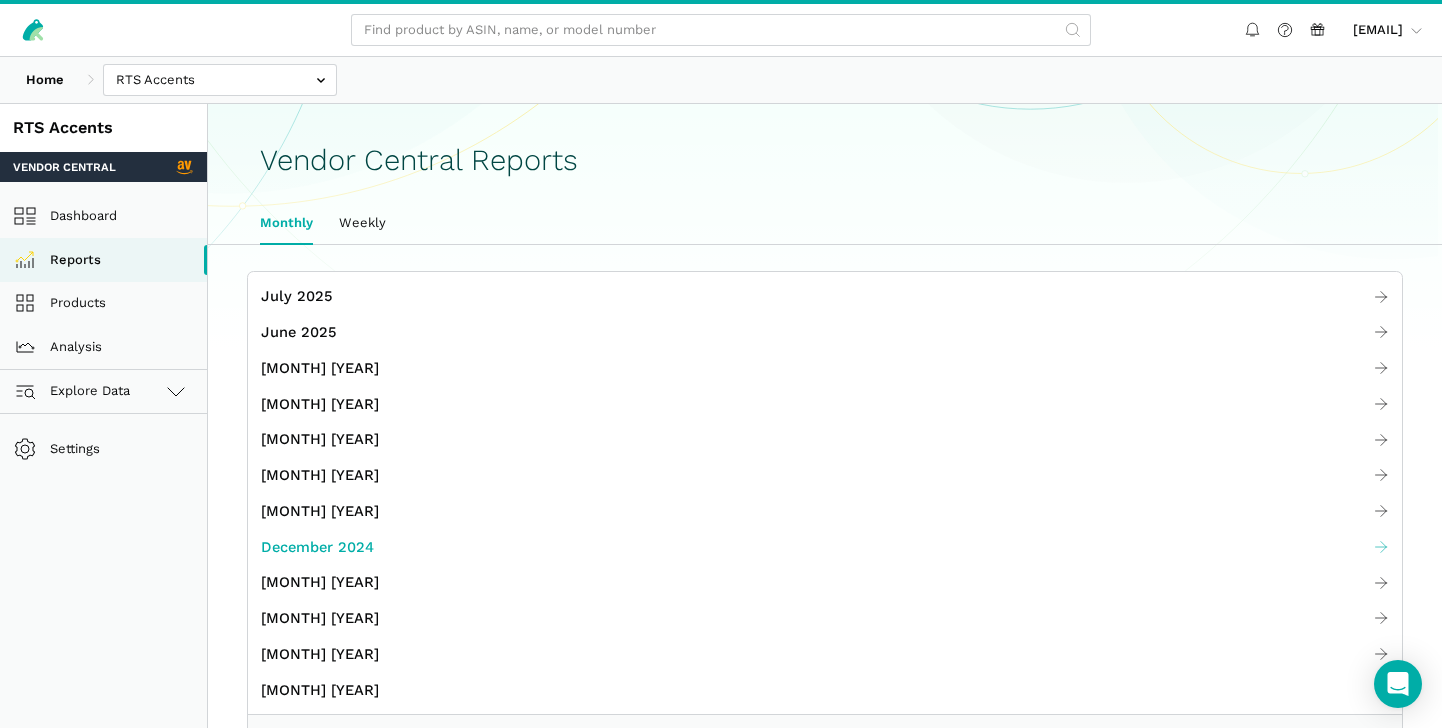click on "December 2024" at bounding box center [317, 547] 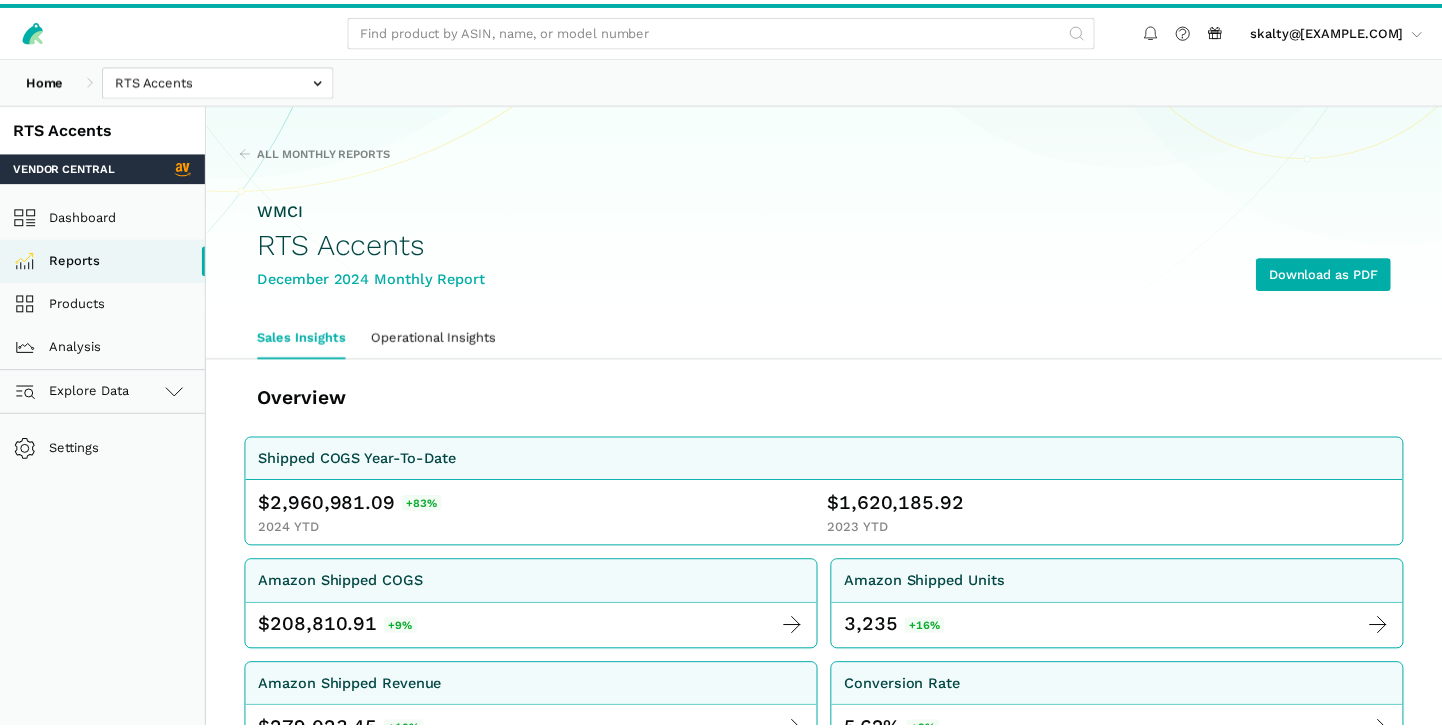 scroll, scrollTop: 0, scrollLeft: 0, axis: both 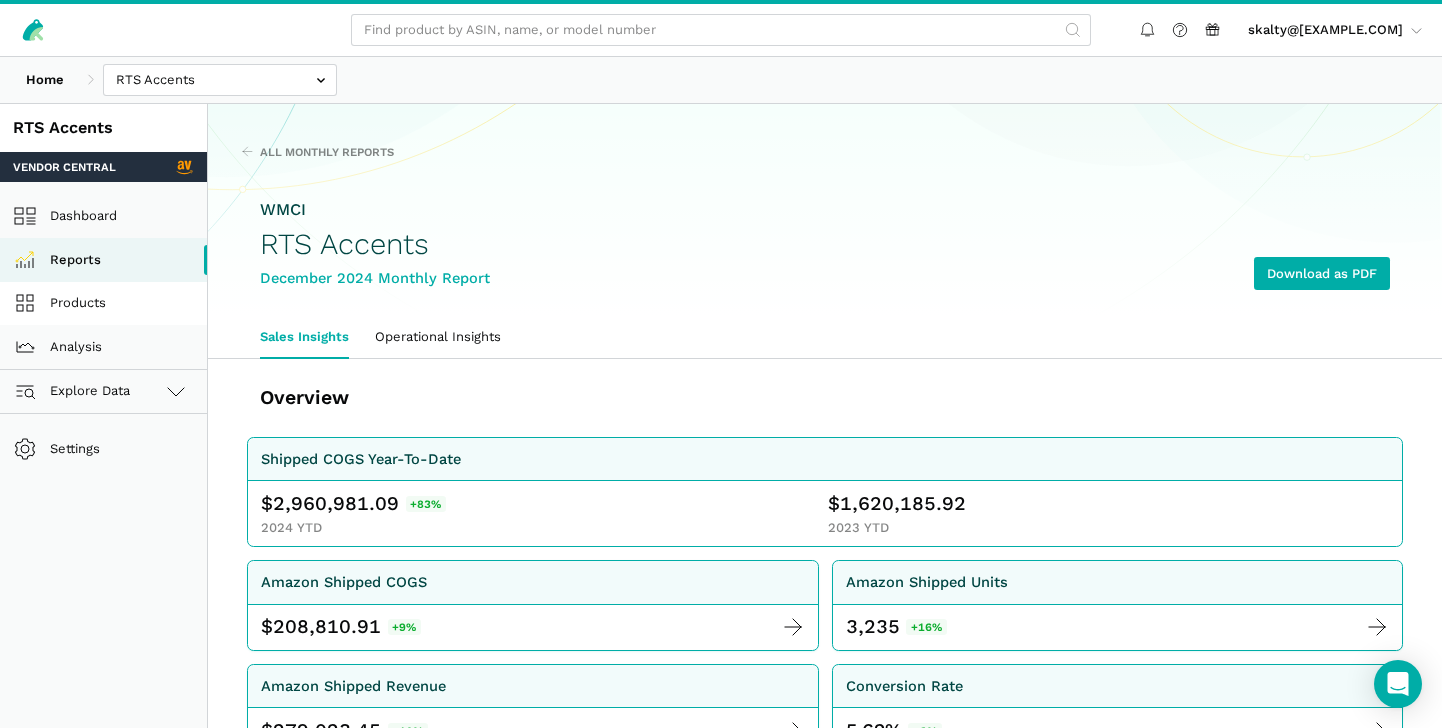click on "Products" at bounding box center (103, 304) 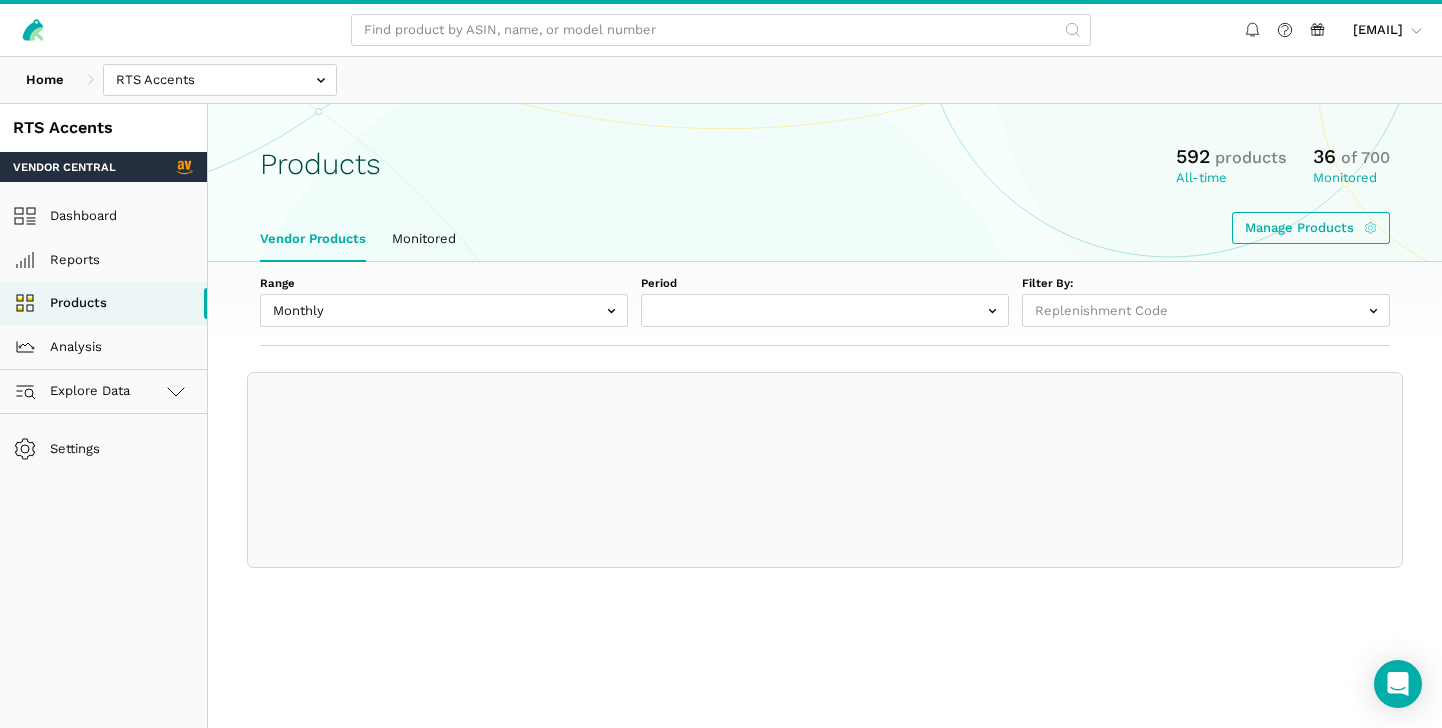 select 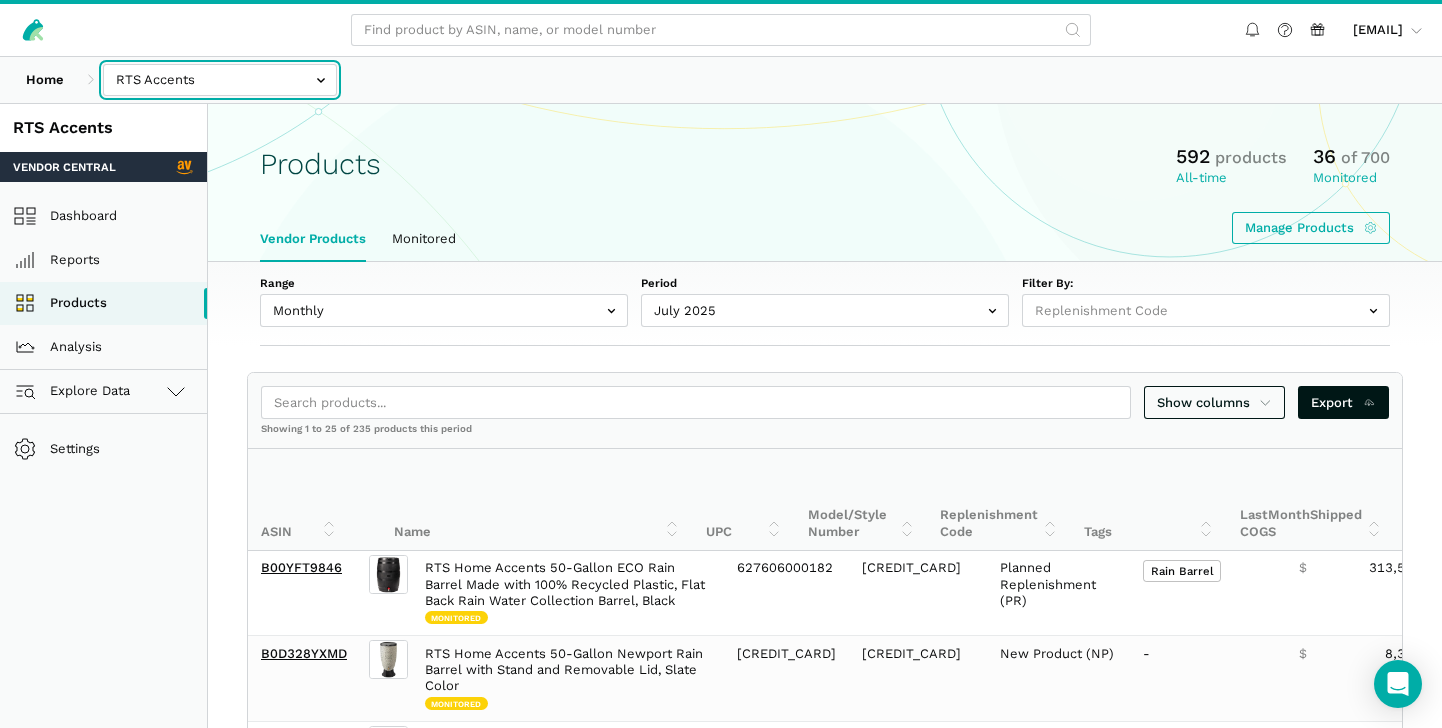 click at bounding box center (220, 80) 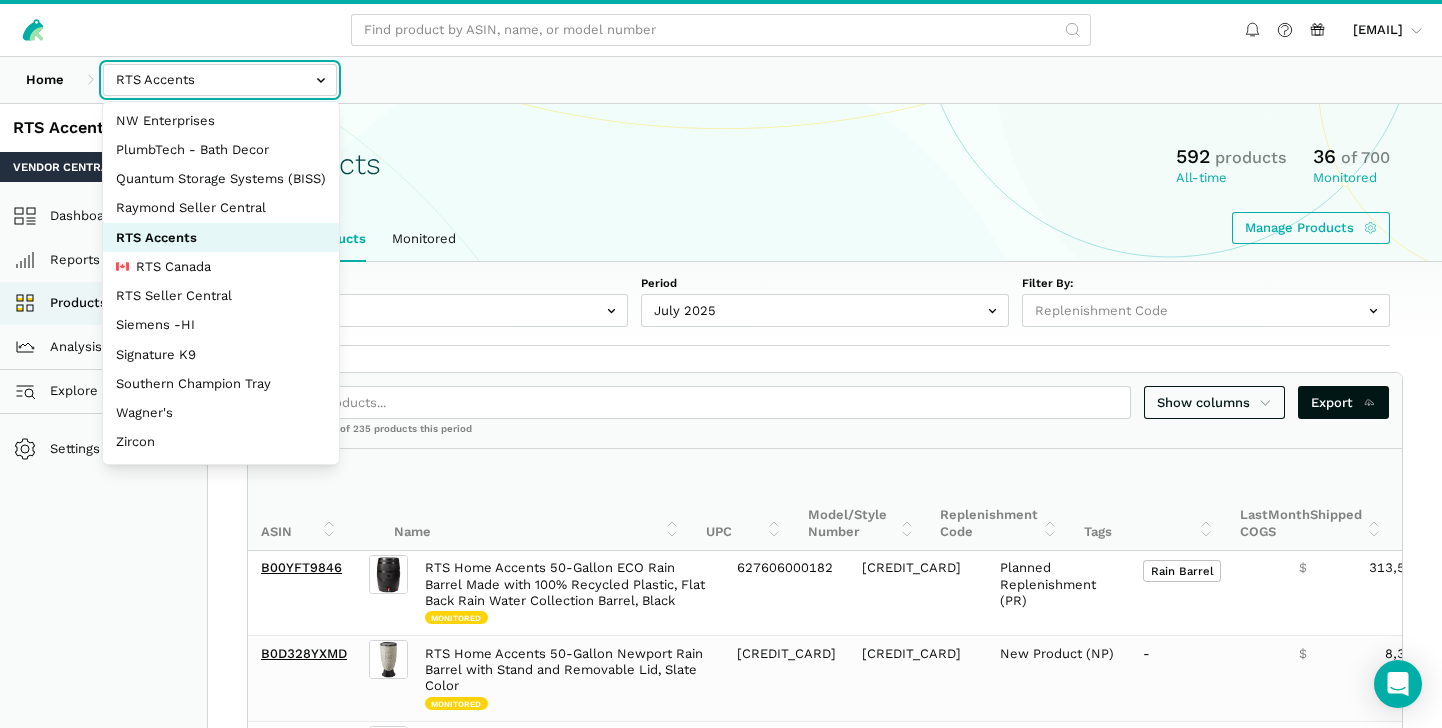 scroll, scrollTop: 324, scrollLeft: 0, axis: vertical 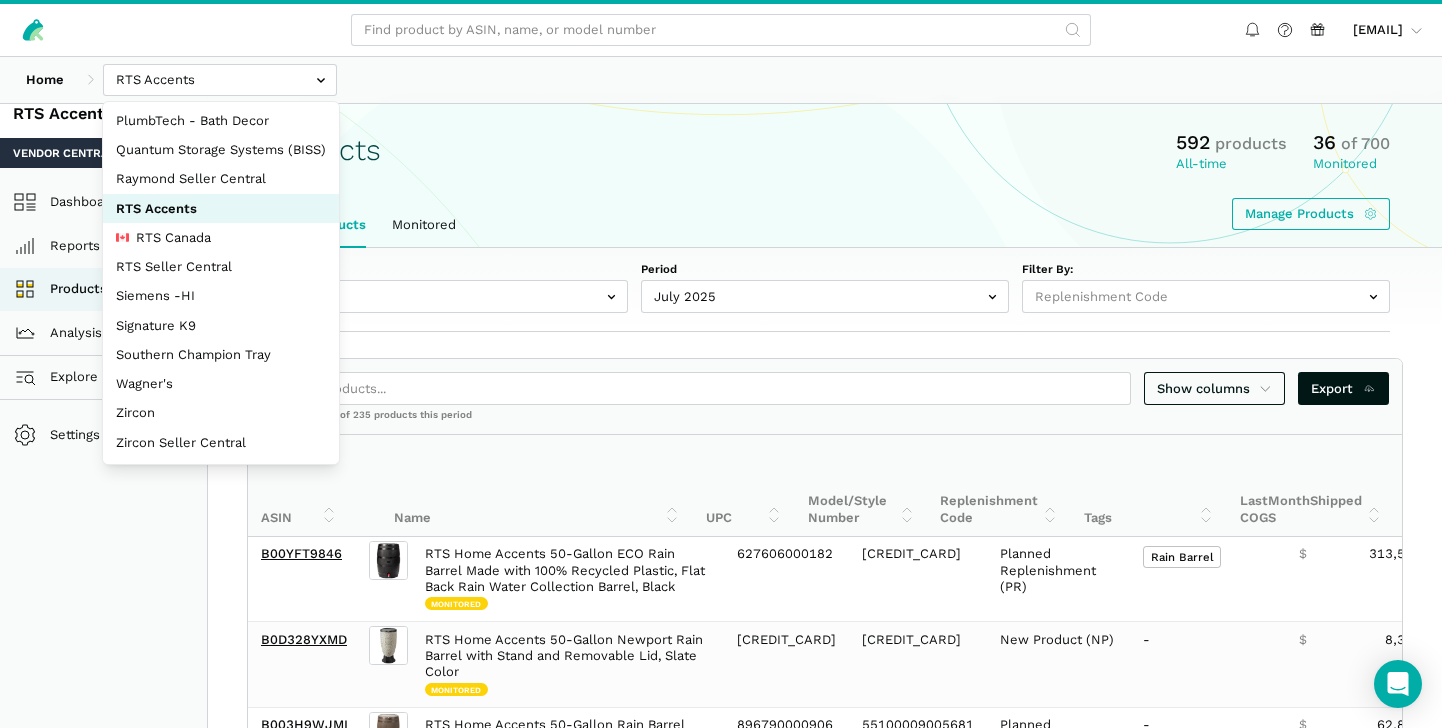 click on "Showing 1 to 25 of 235 products this period" at bounding box center (825, 421) 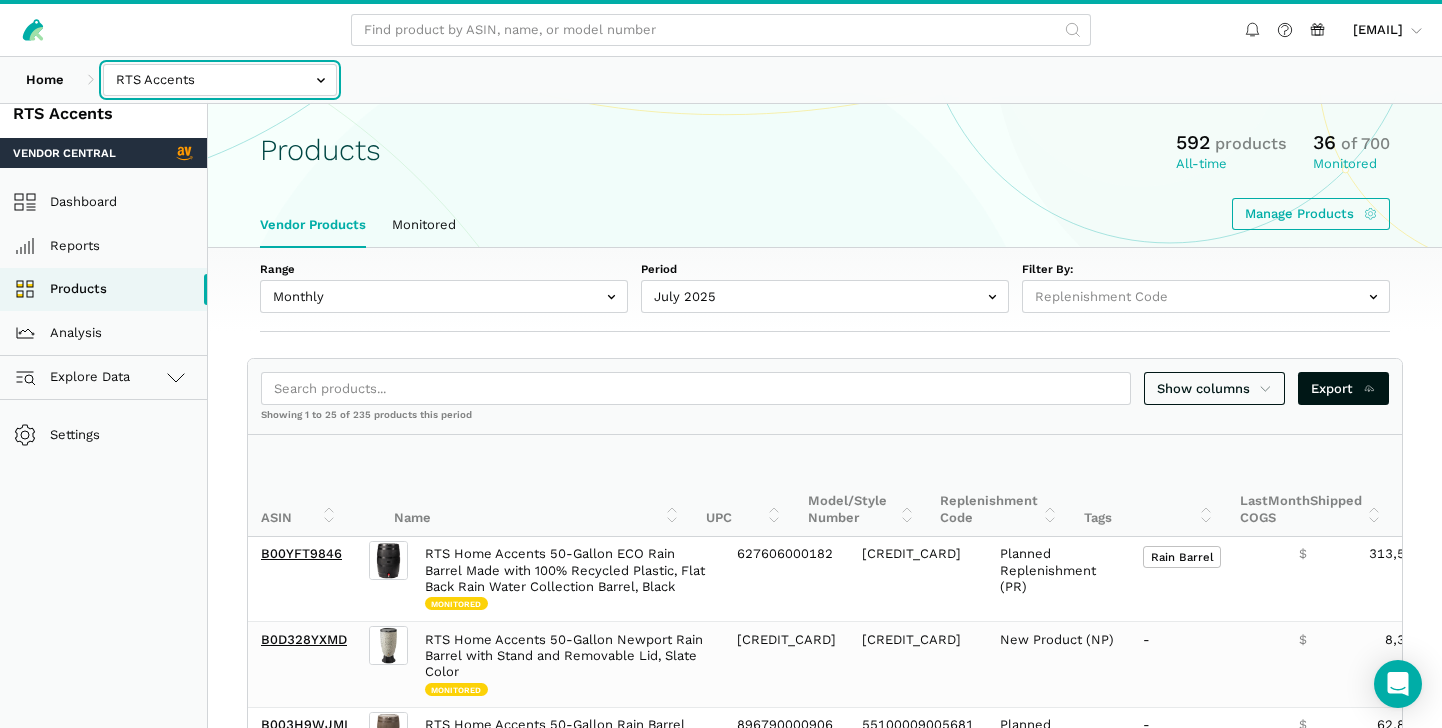 click at bounding box center (220, 80) 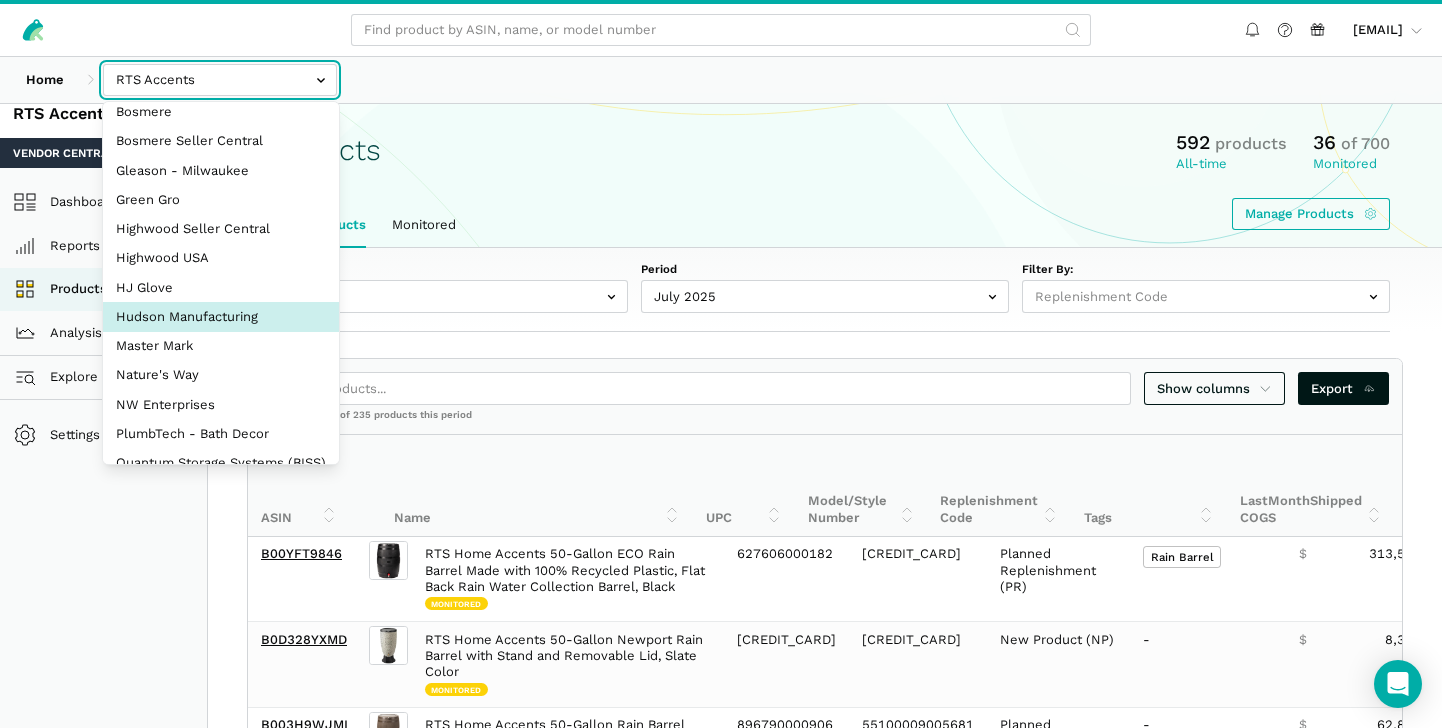 scroll, scrollTop: 0, scrollLeft: 0, axis: both 